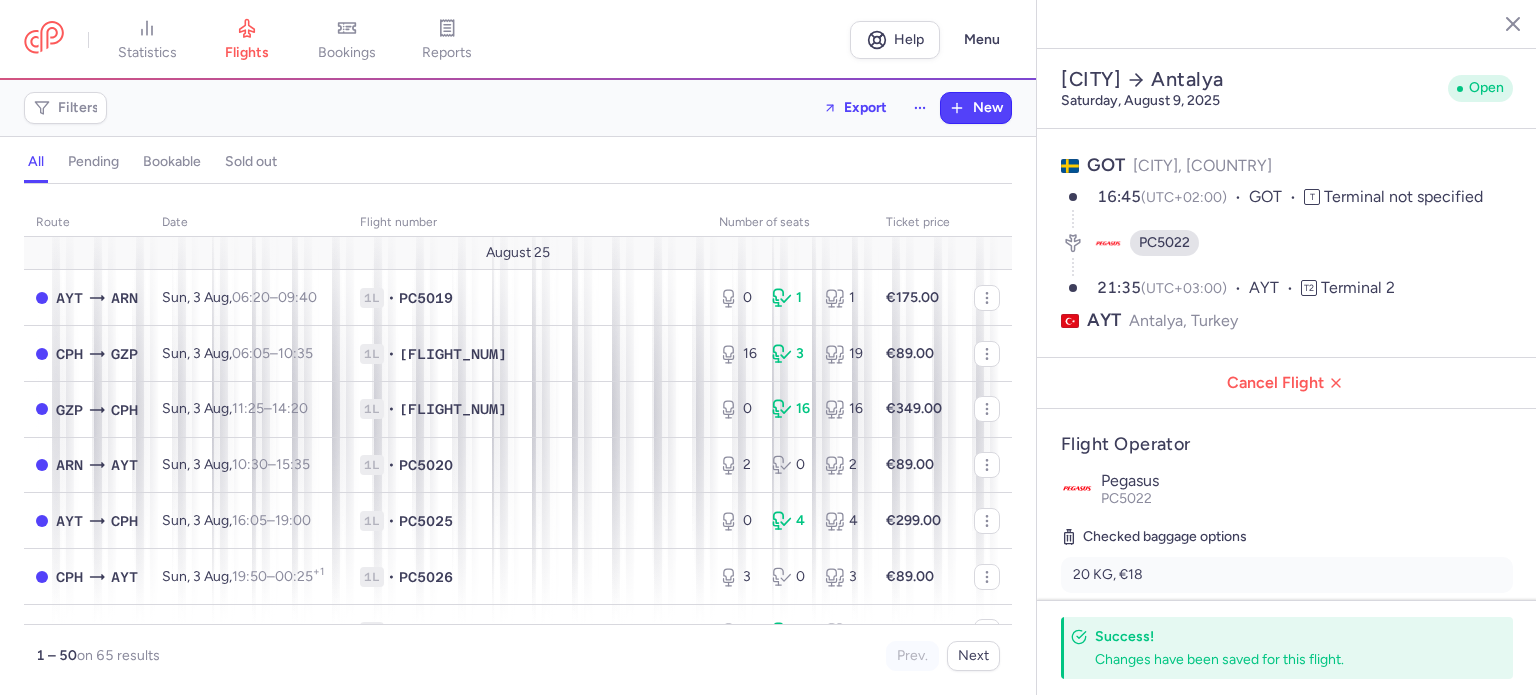 select on "days" 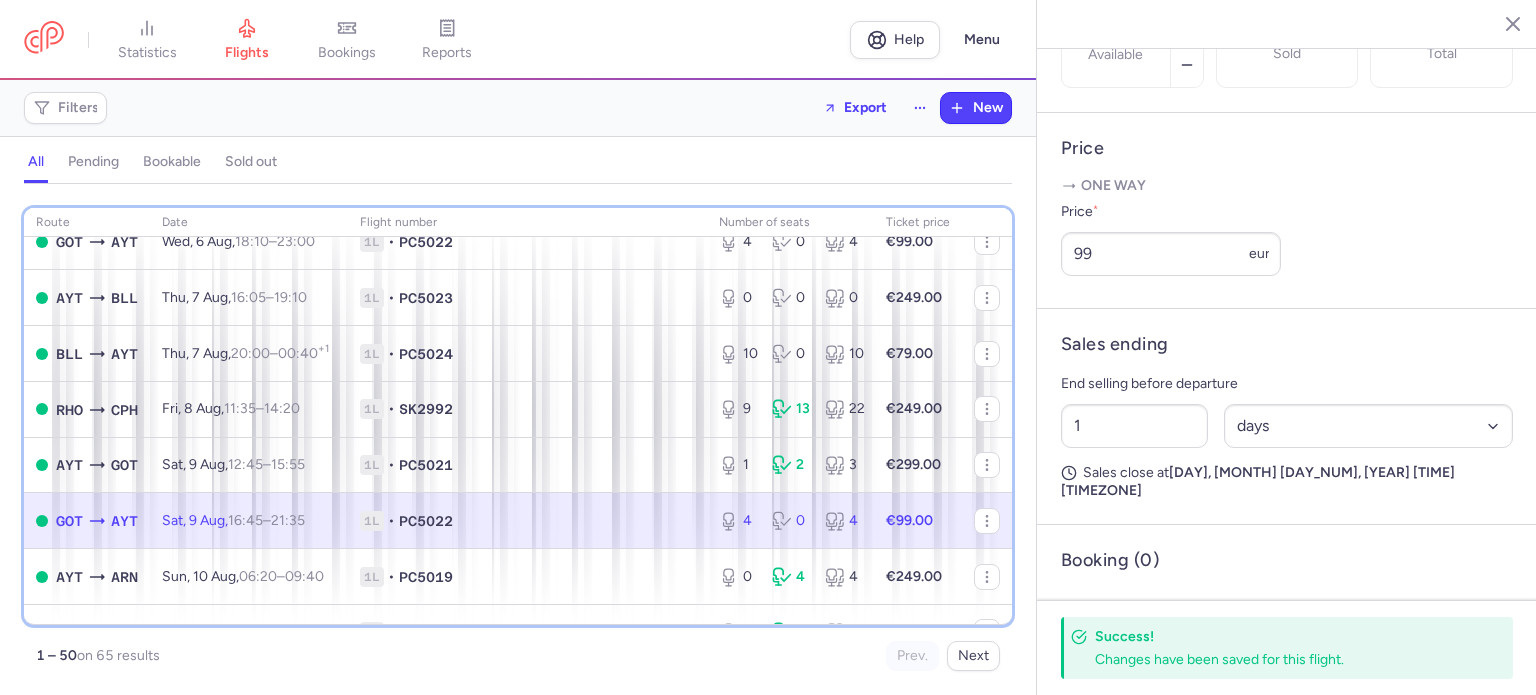 scroll, scrollTop: 304, scrollLeft: 0, axis: vertical 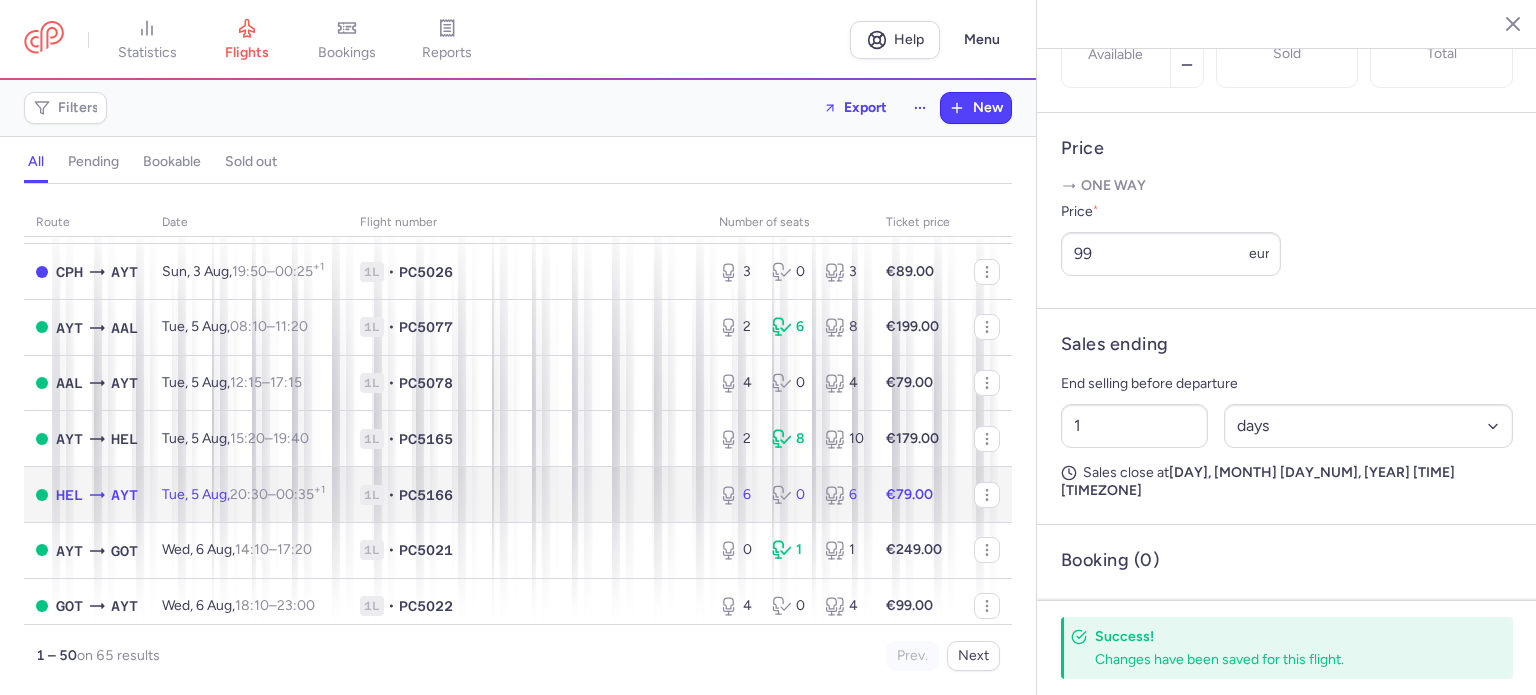click on "€79.00" at bounding box center (909, 494) 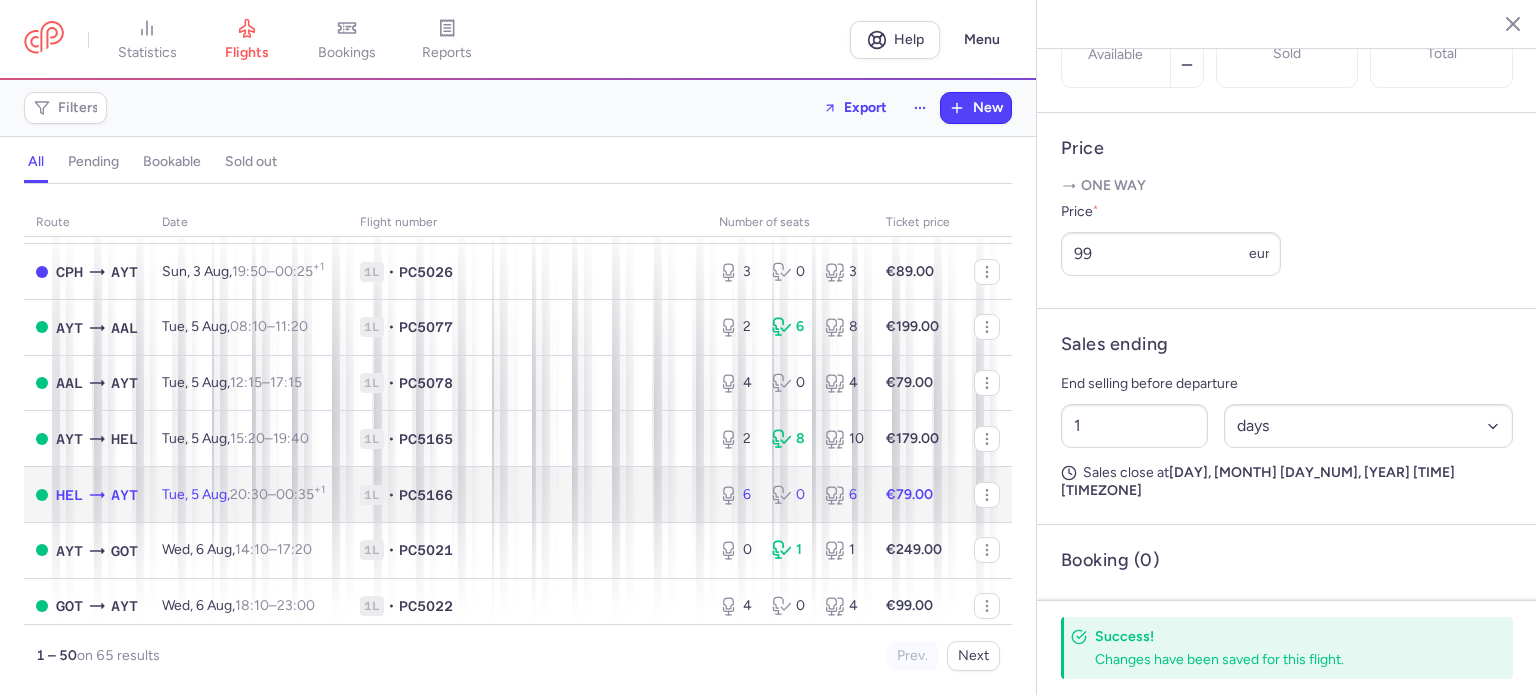 click on "6 0 6" at bounding box center [790, 495] 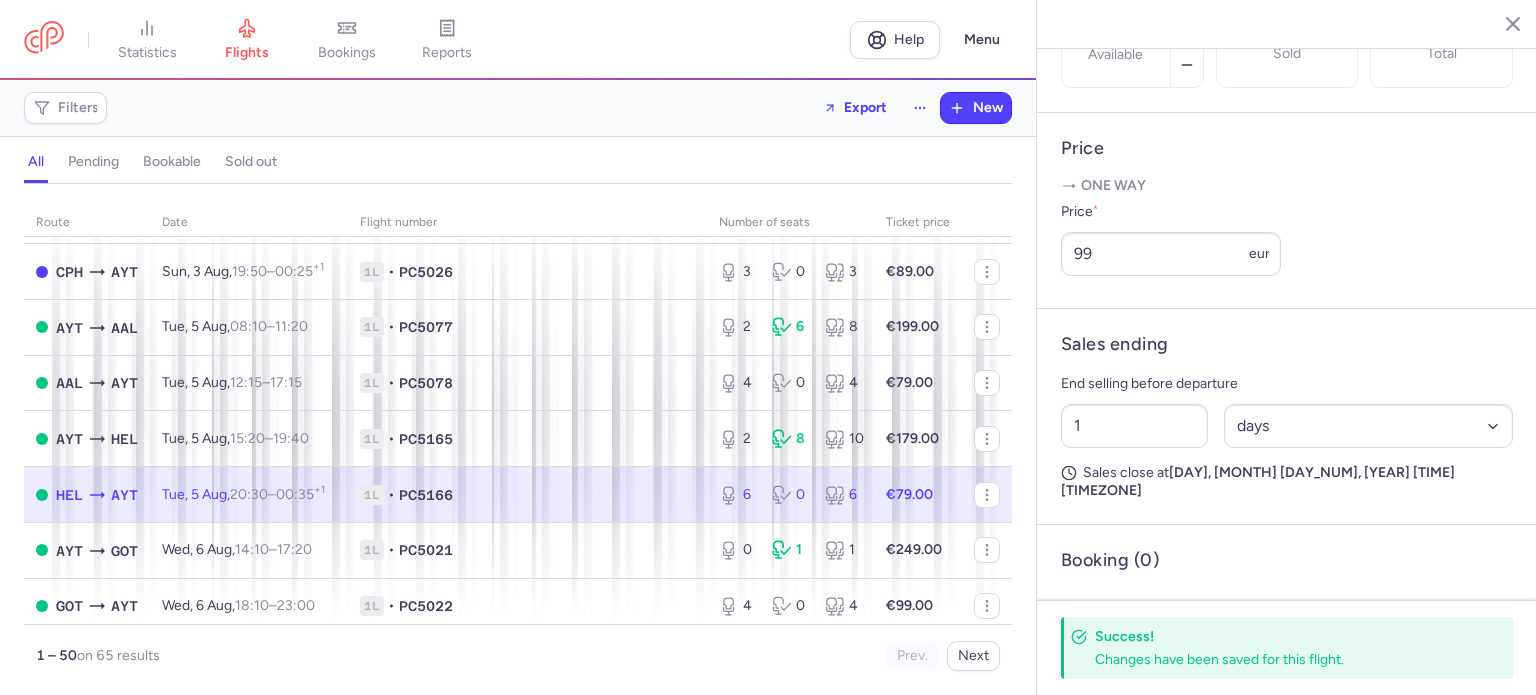 type on "6" 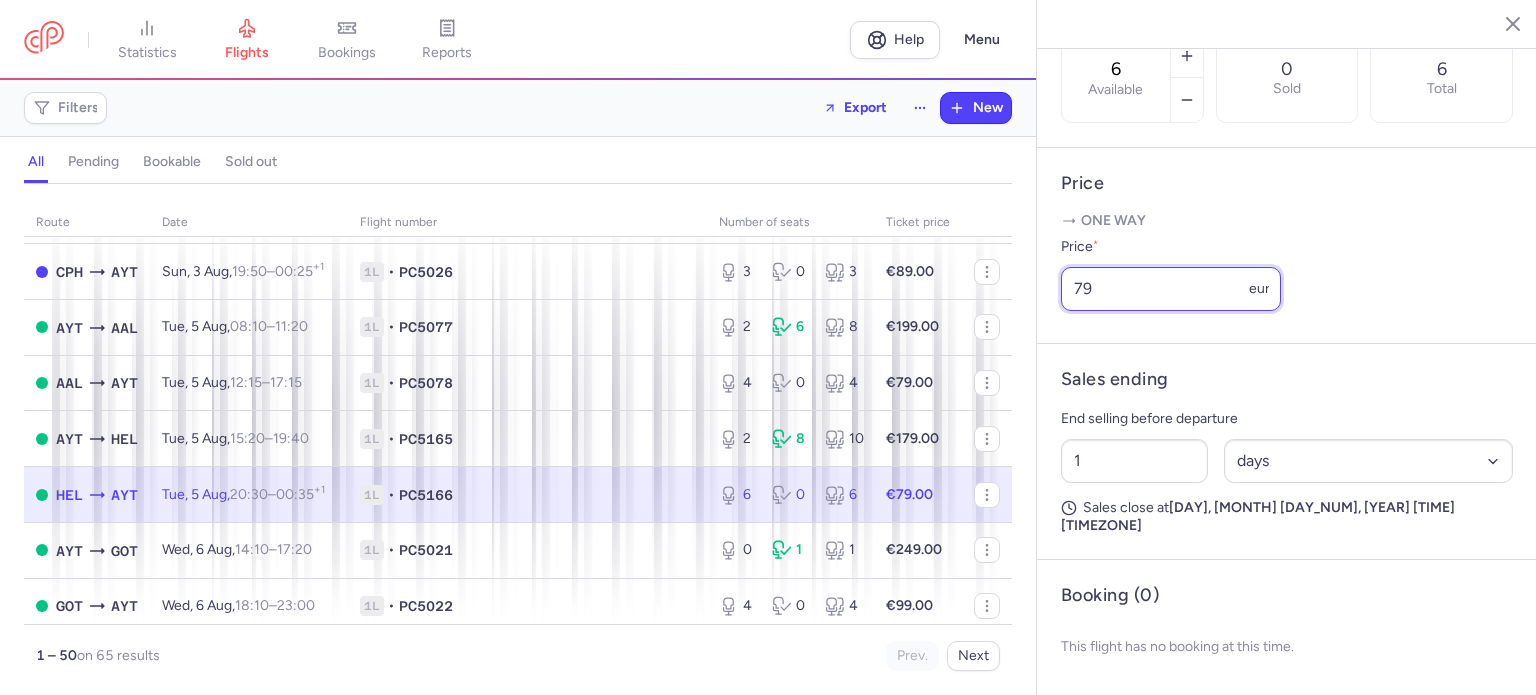 click on "79" at bounding box center (1171, 289) 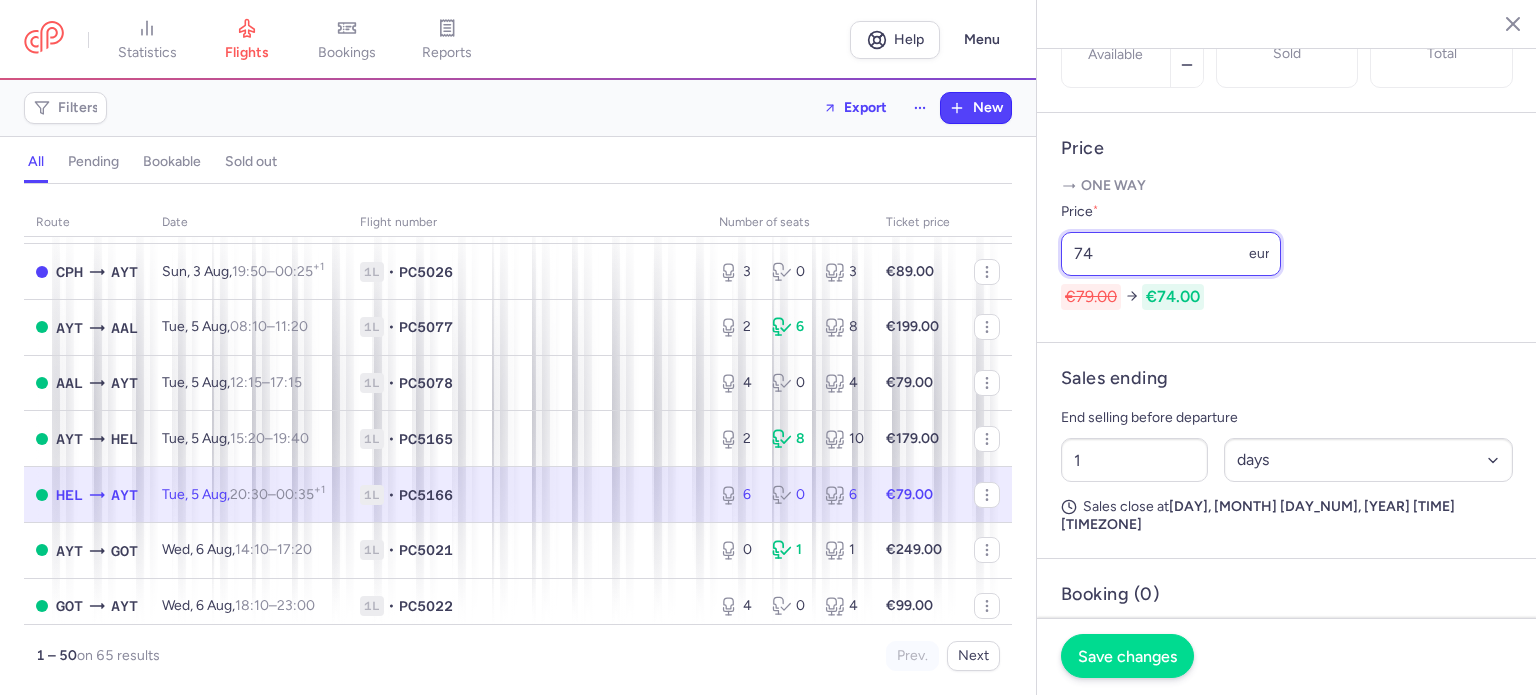 type on "74" 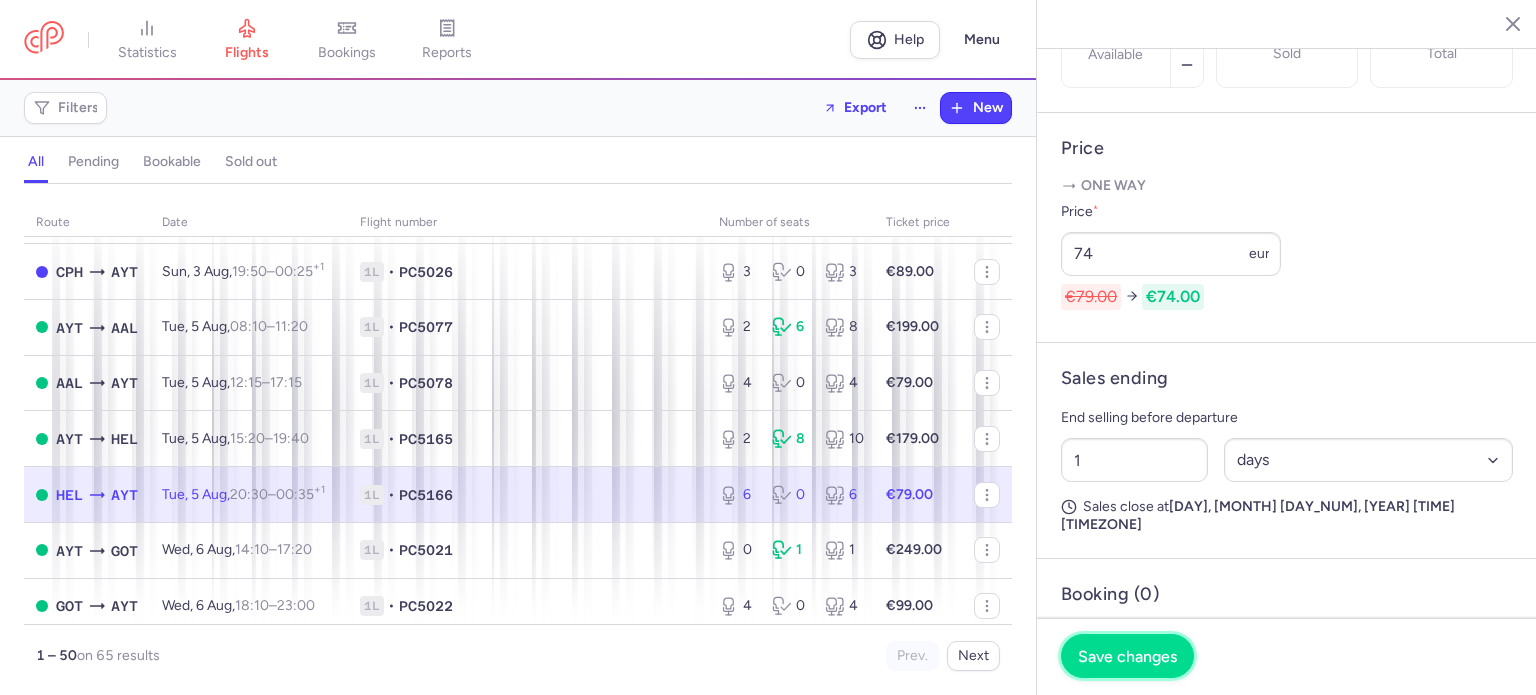 click on "Save changes" at bounding box center [1127, 656] 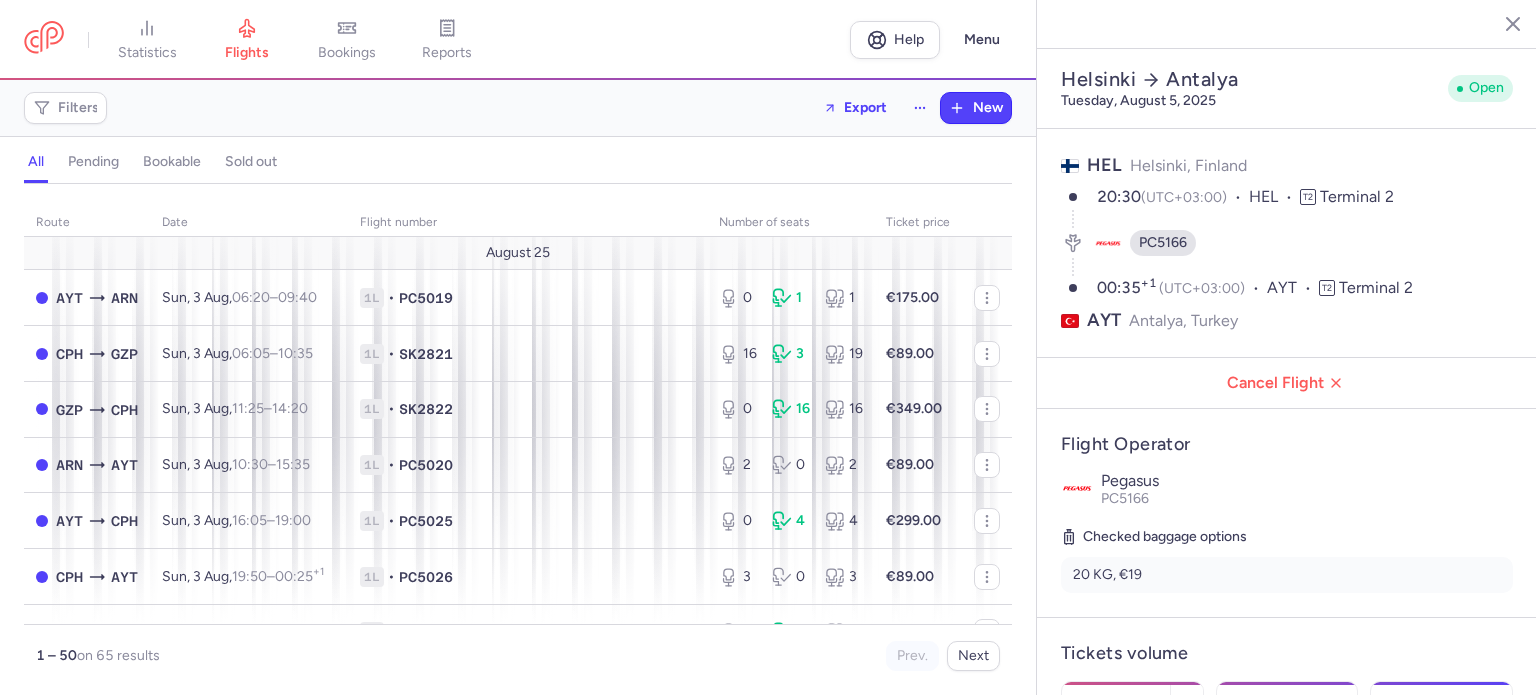 select on "days" 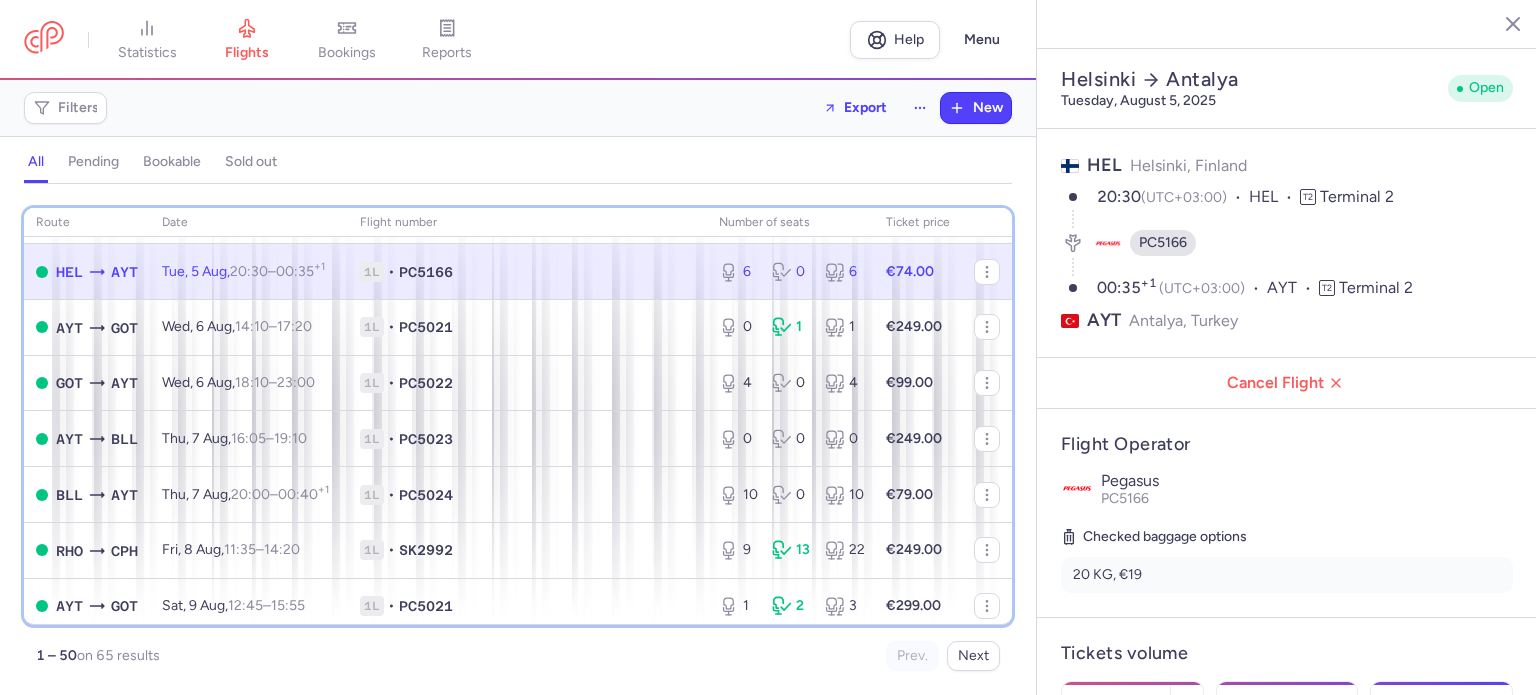 scroll, scrollTop: 533, scrollLeft: 0, axis: vertical 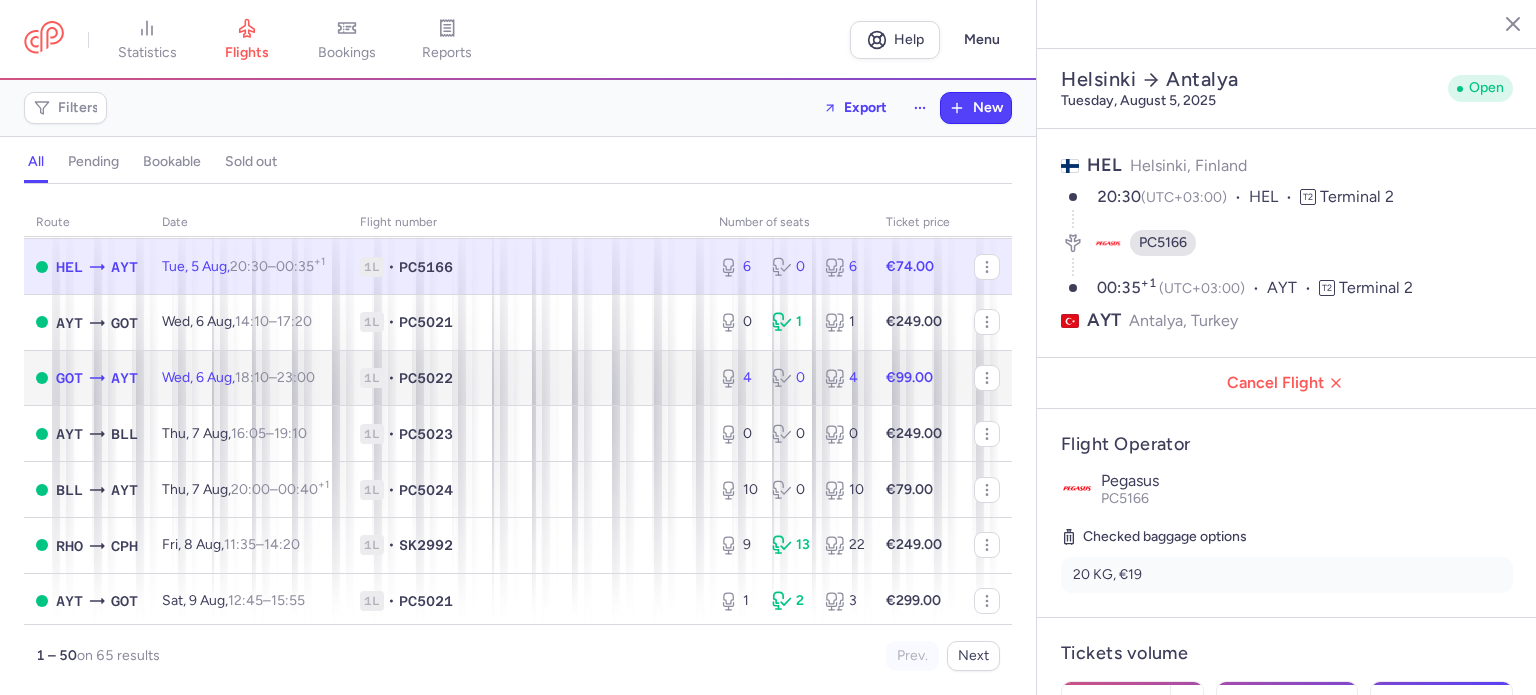 click on "€99.00" at bounding box center (909, 377) 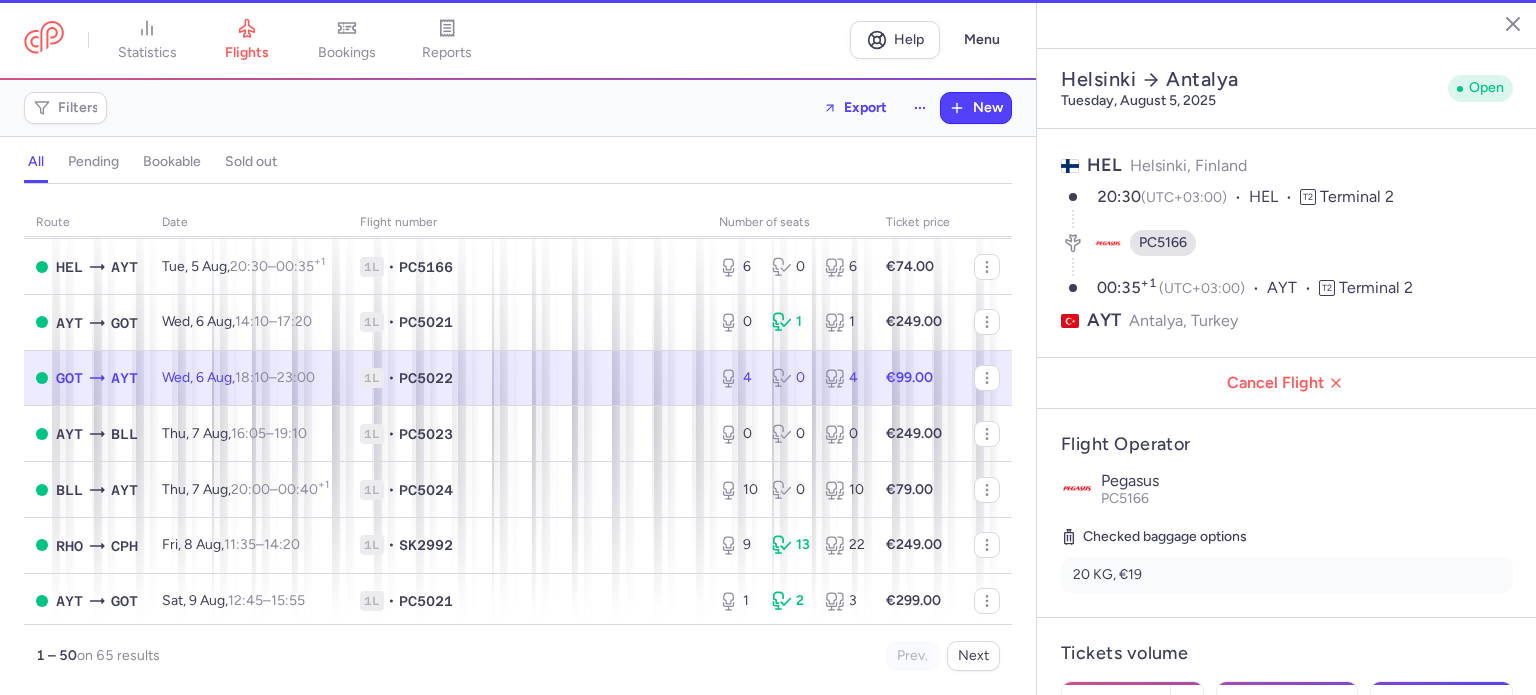 type on "4" 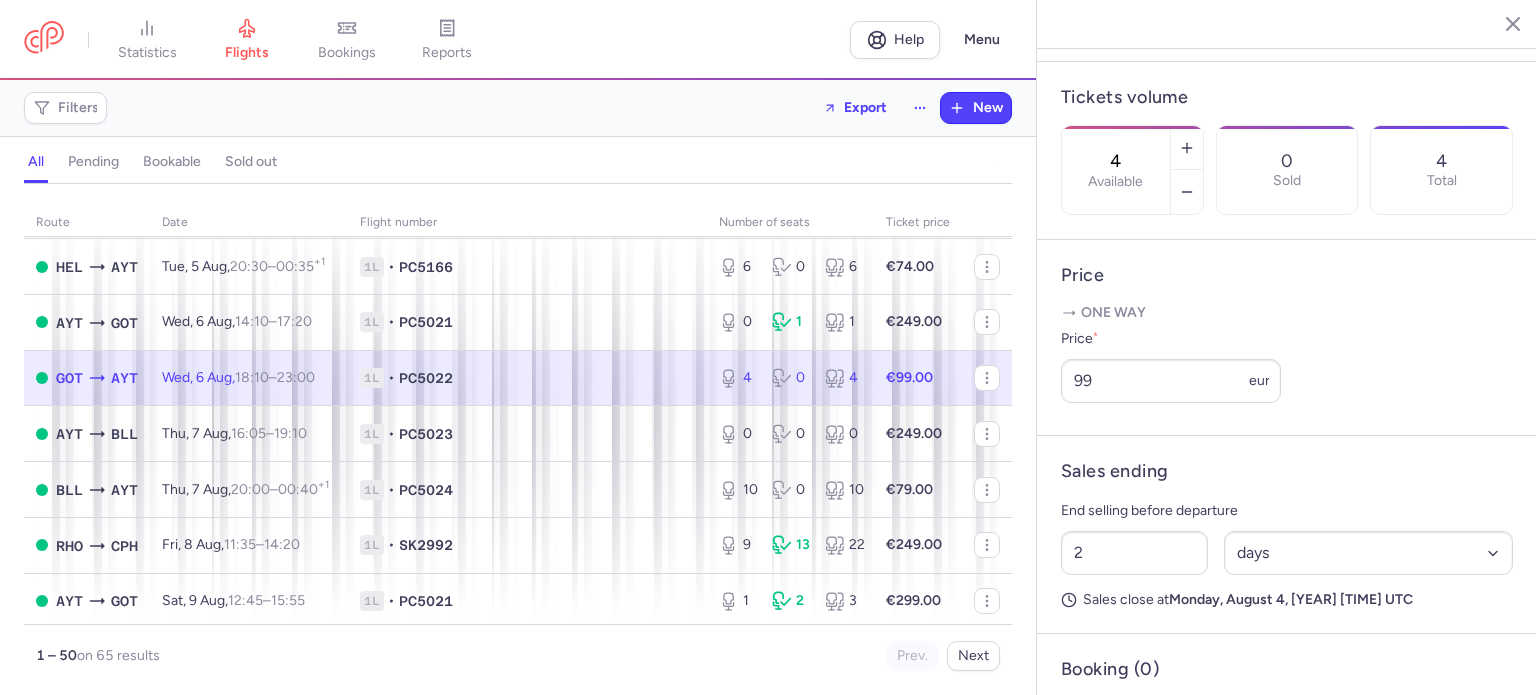 scroll, scrollTop: 560, scrollLeft: 0, axis: vertical 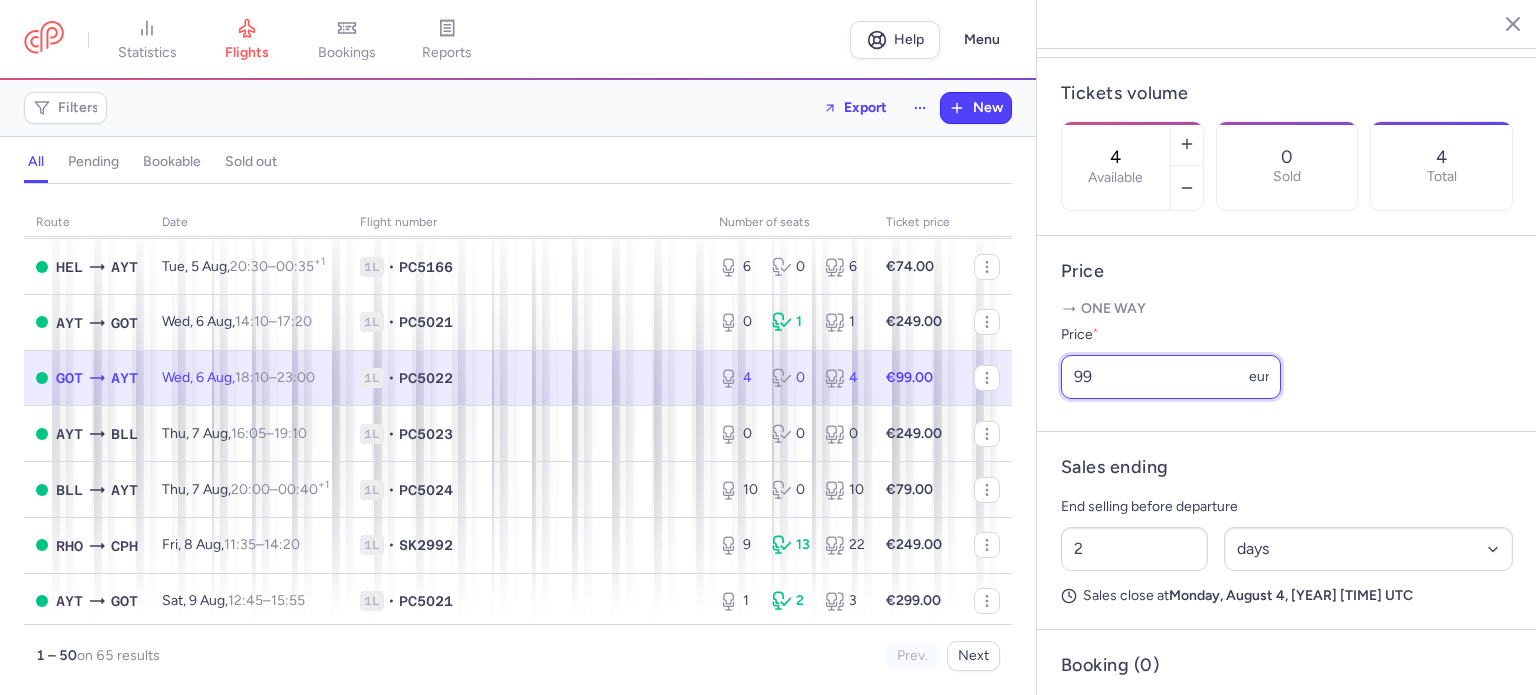 click on "99" at bounding box center (1171, 377) 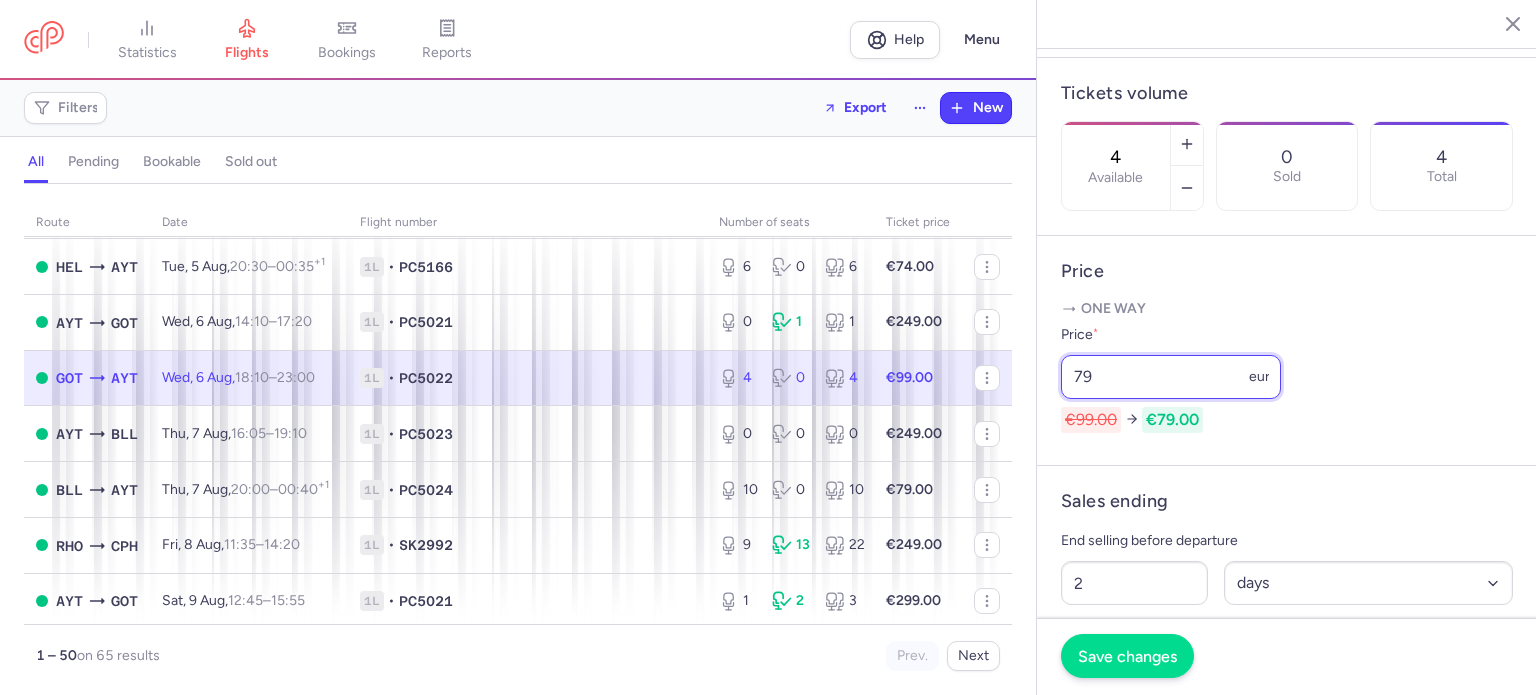type on "79" 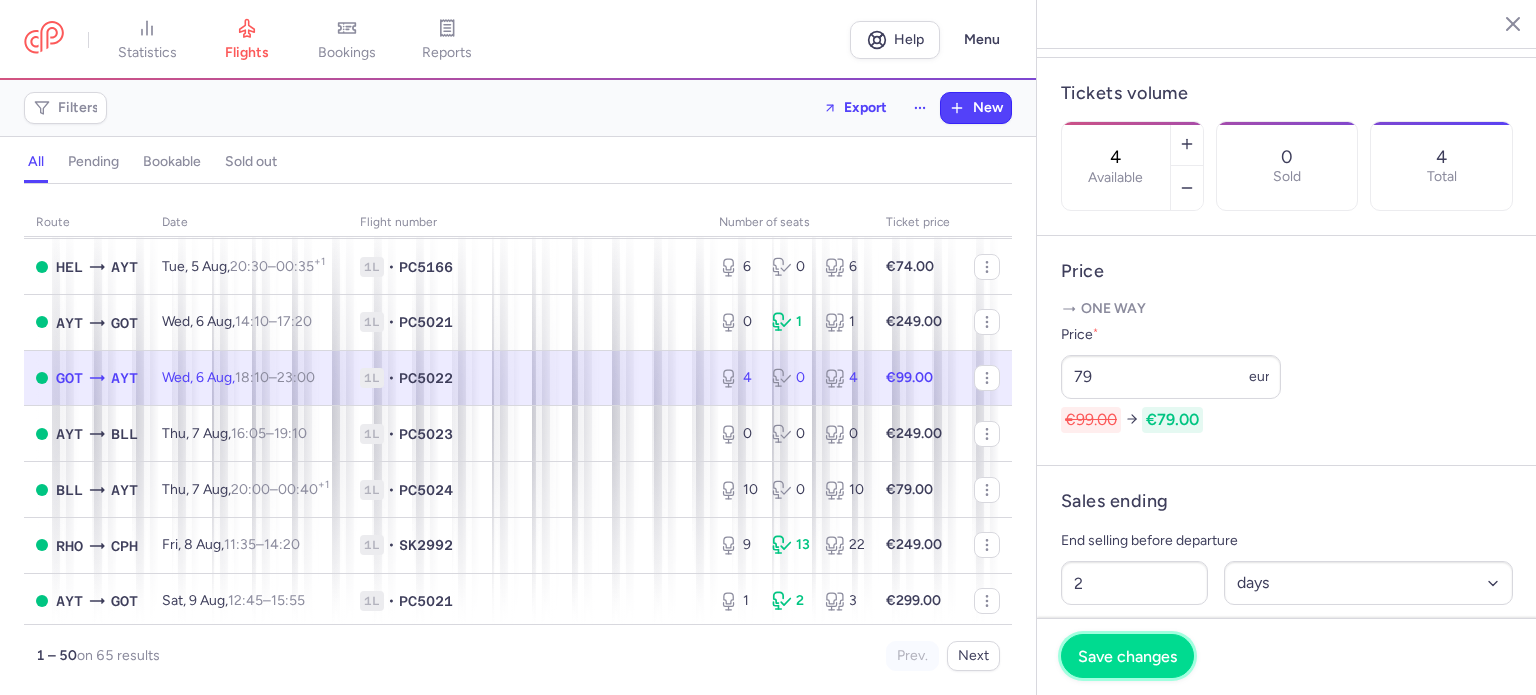 click on "Save changes" at bounding box center (1127, 656) 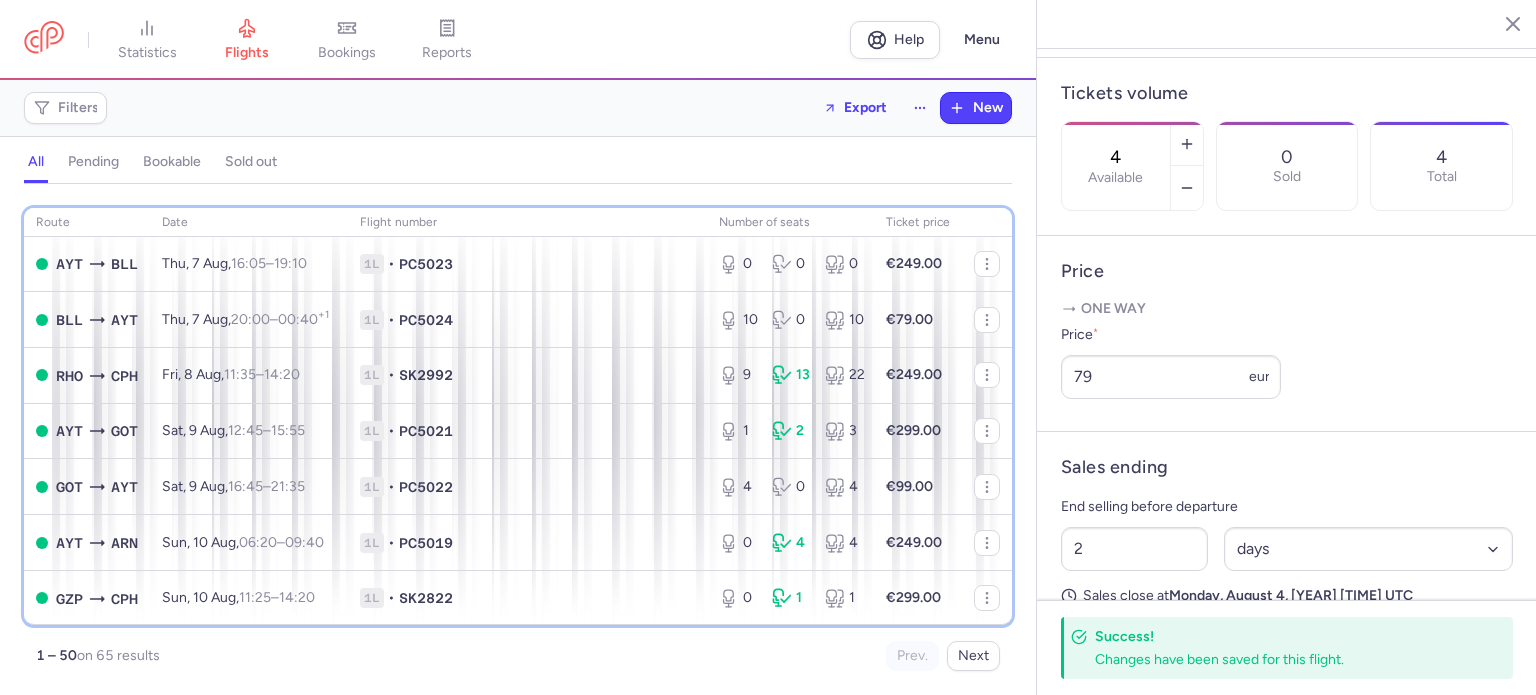 scroll, scrollTop: 733, scrollLeft: 0, axis: vertical 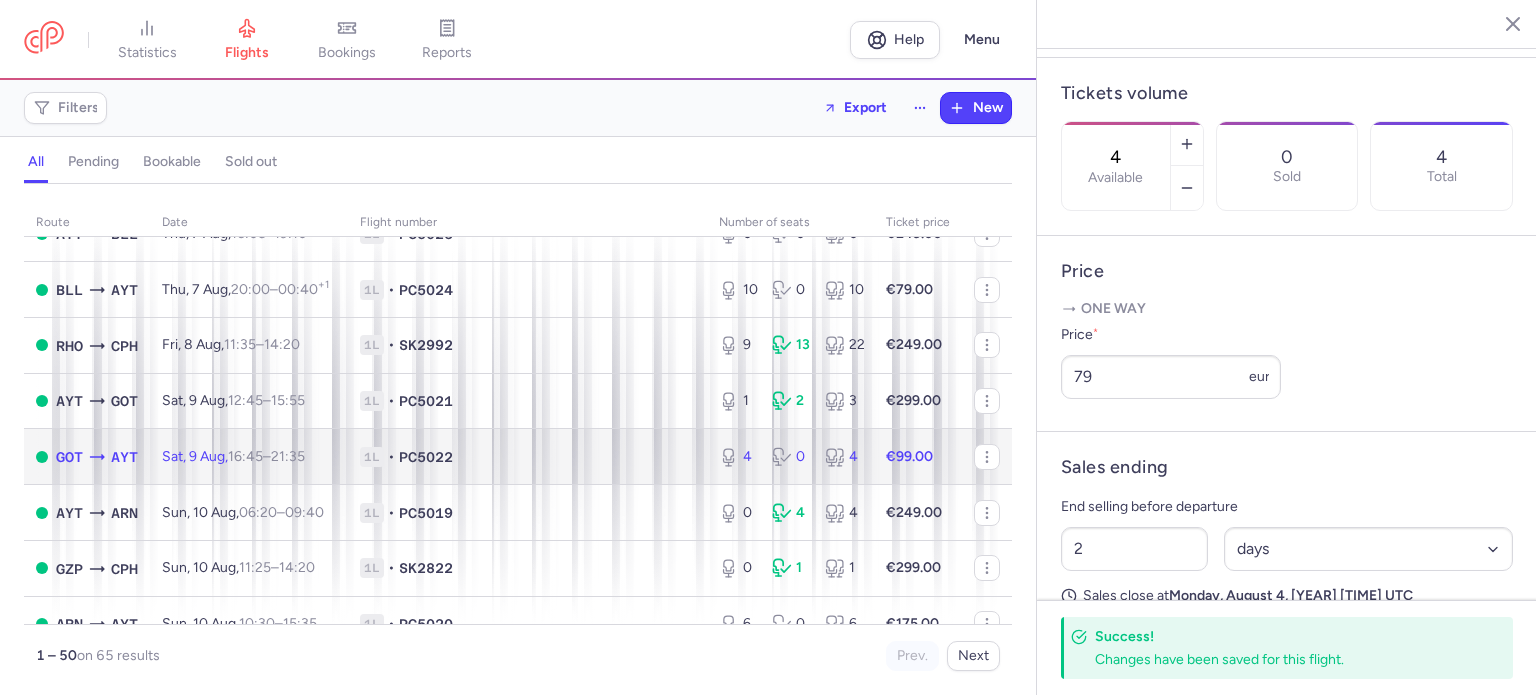 click on "4 0 4" at bounding box center [790, 457] 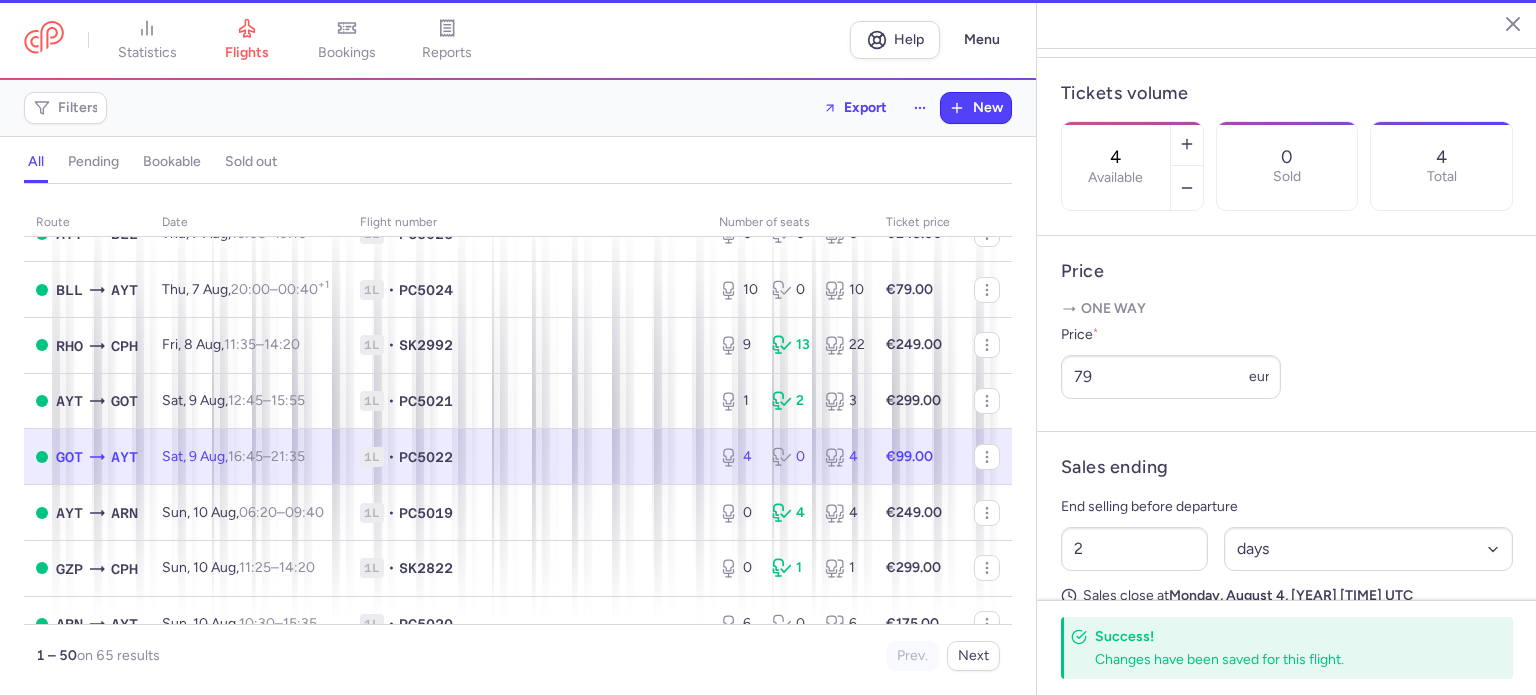 type on "1" 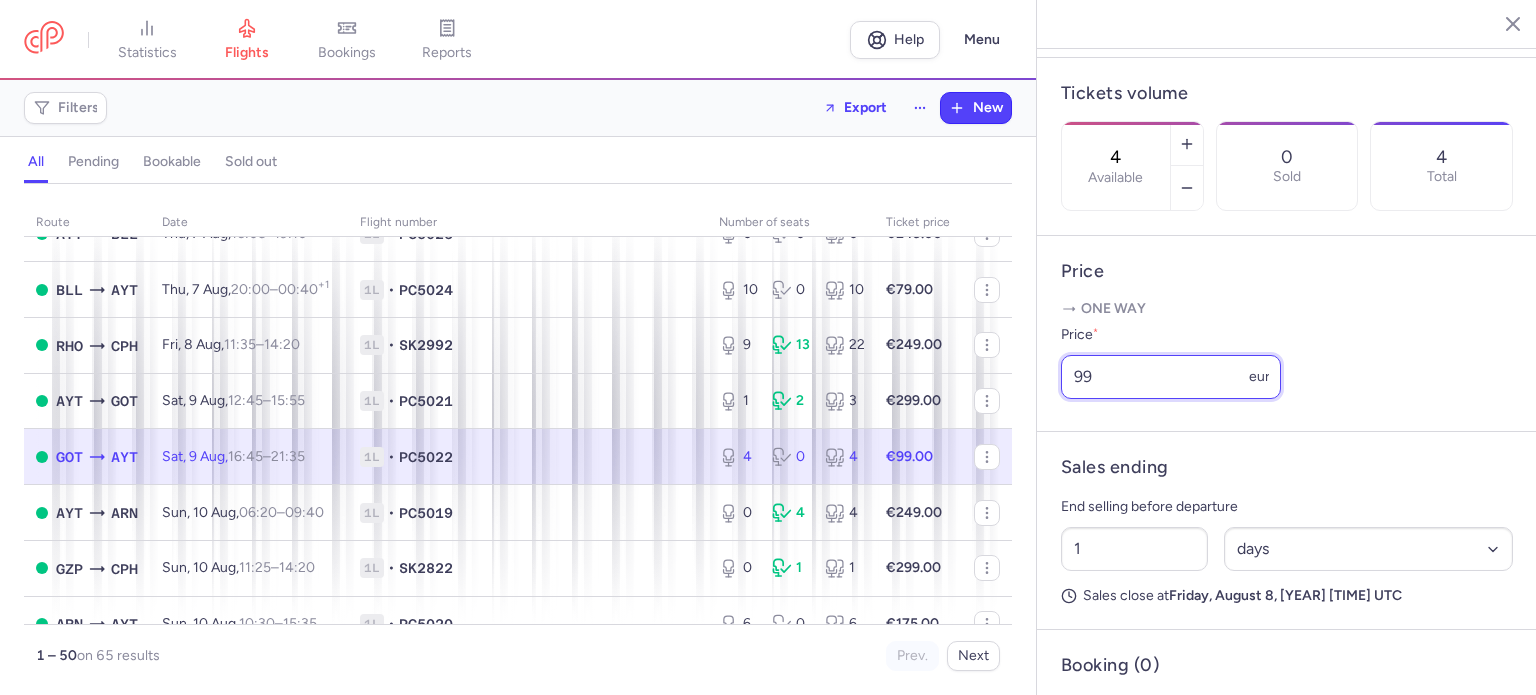 click on "99" at bounding box center (1171, 377) 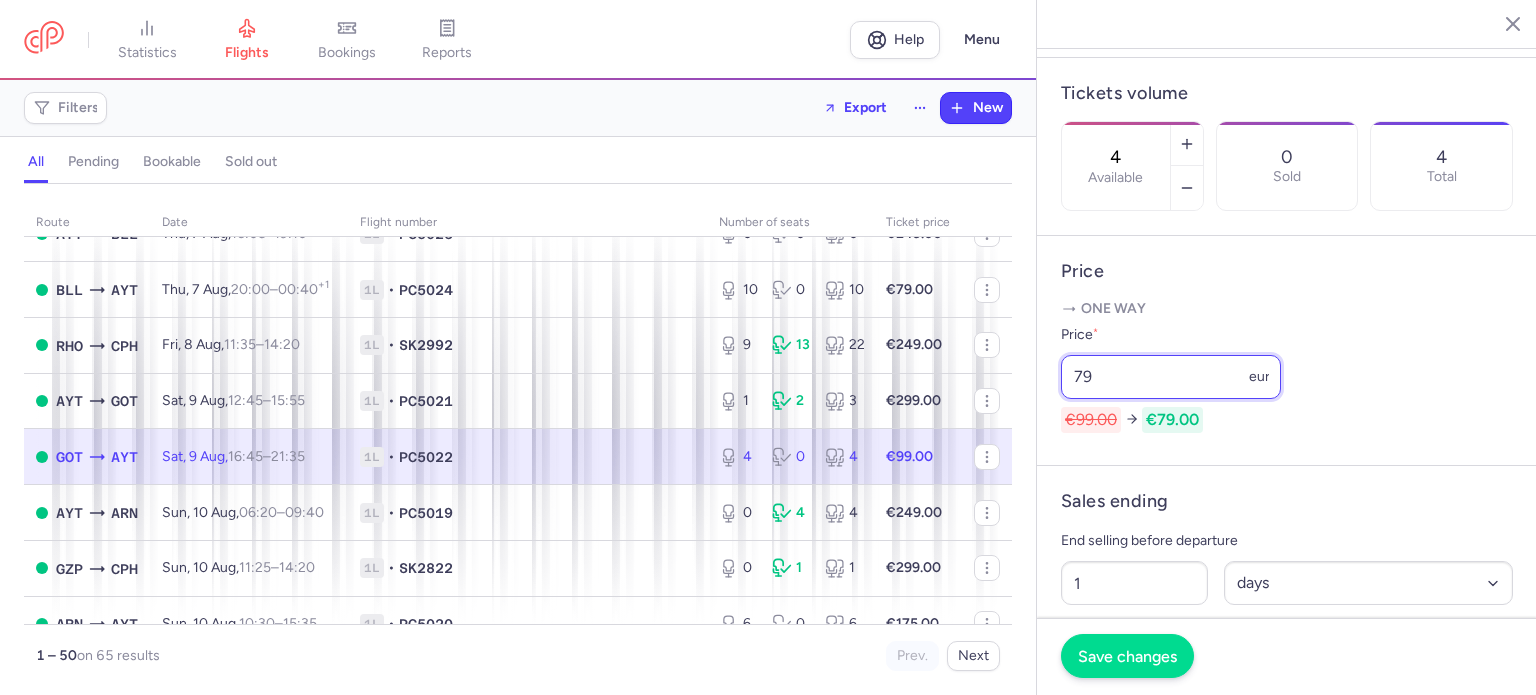 type on "79" 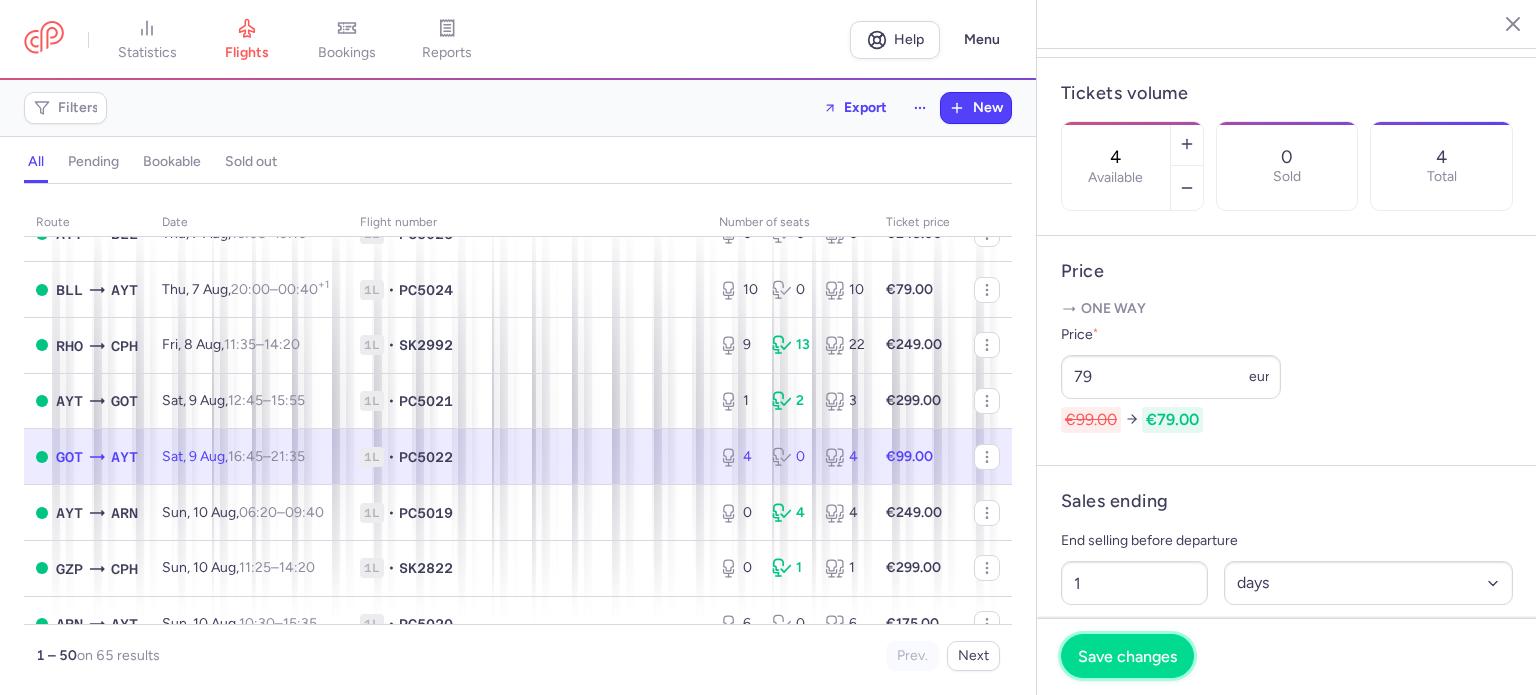 click on "Save changes" at bounding box center [1127, 656] 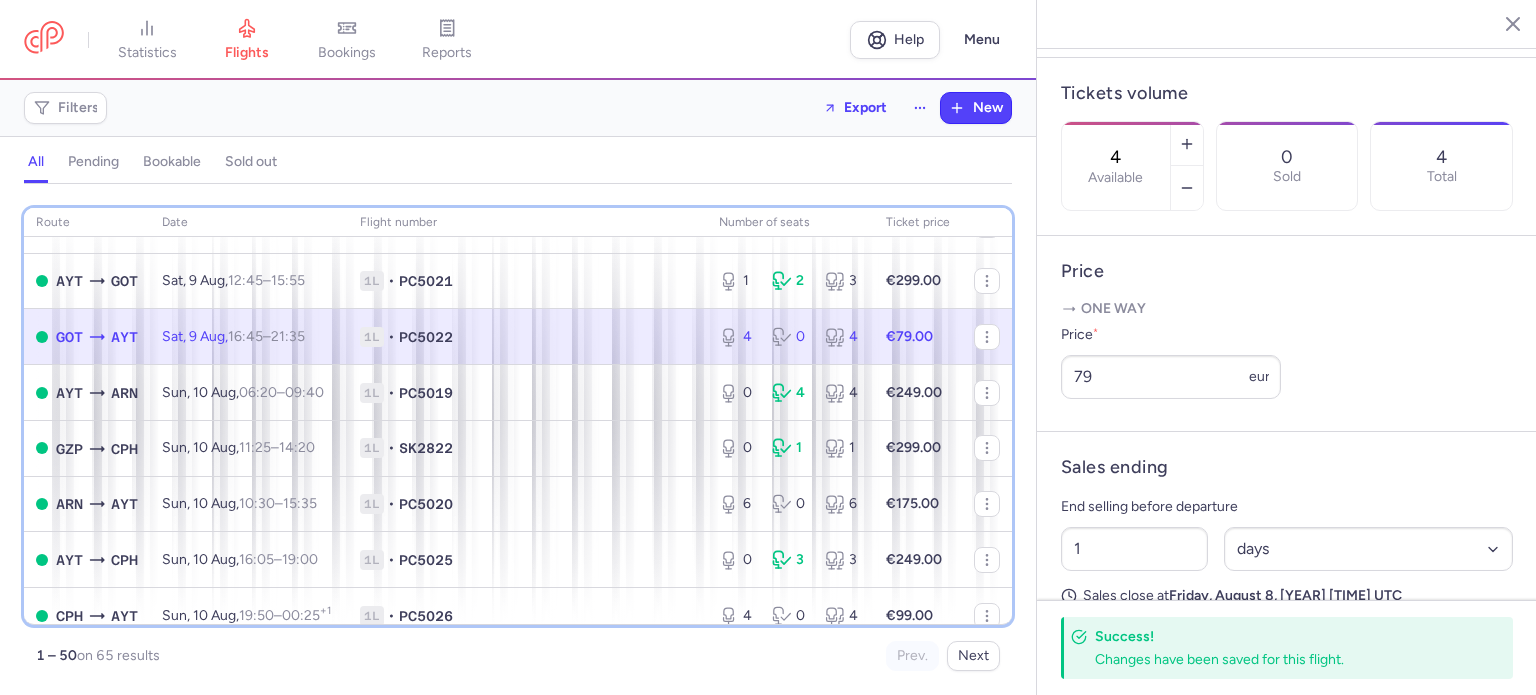scroll, scrollTop: 893, scrollLeft: 0, axis: vertical 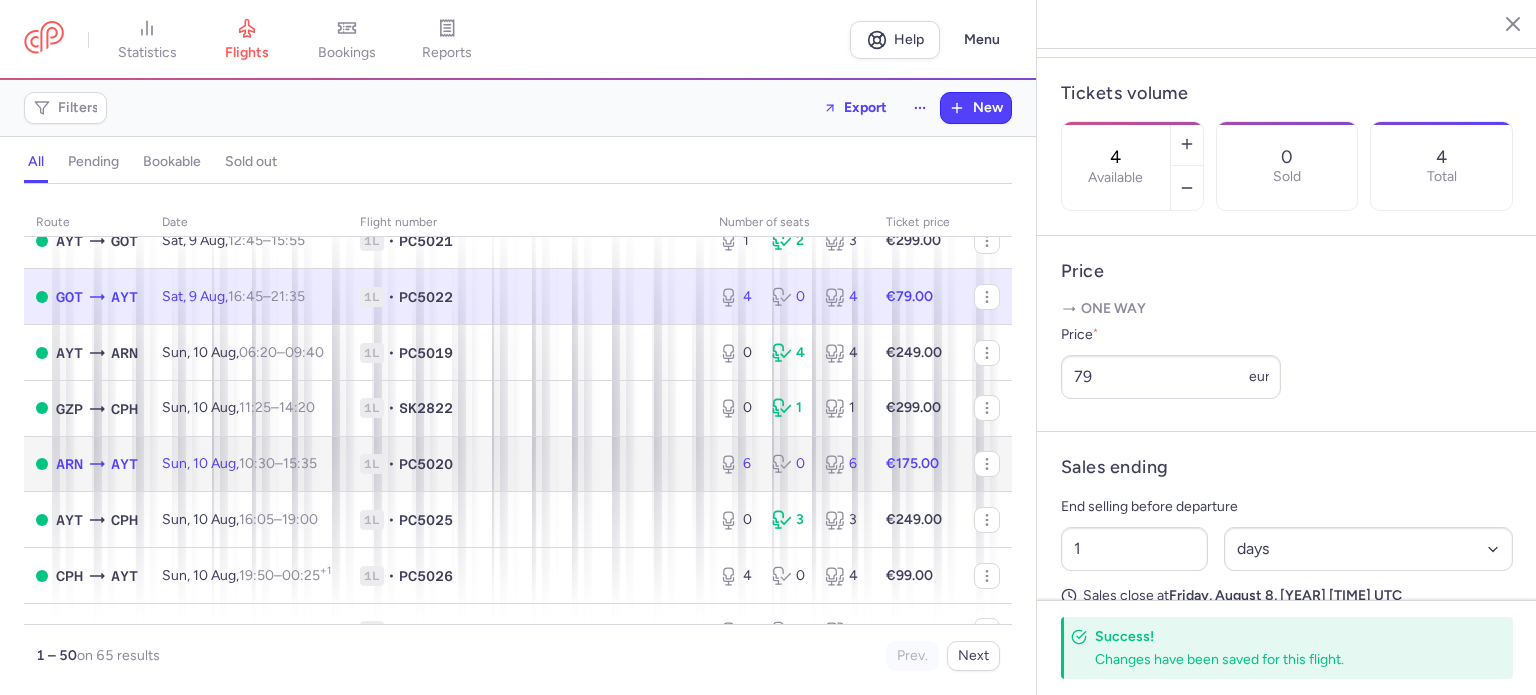 click on "6 0 6" at bounding box center (790, 464) 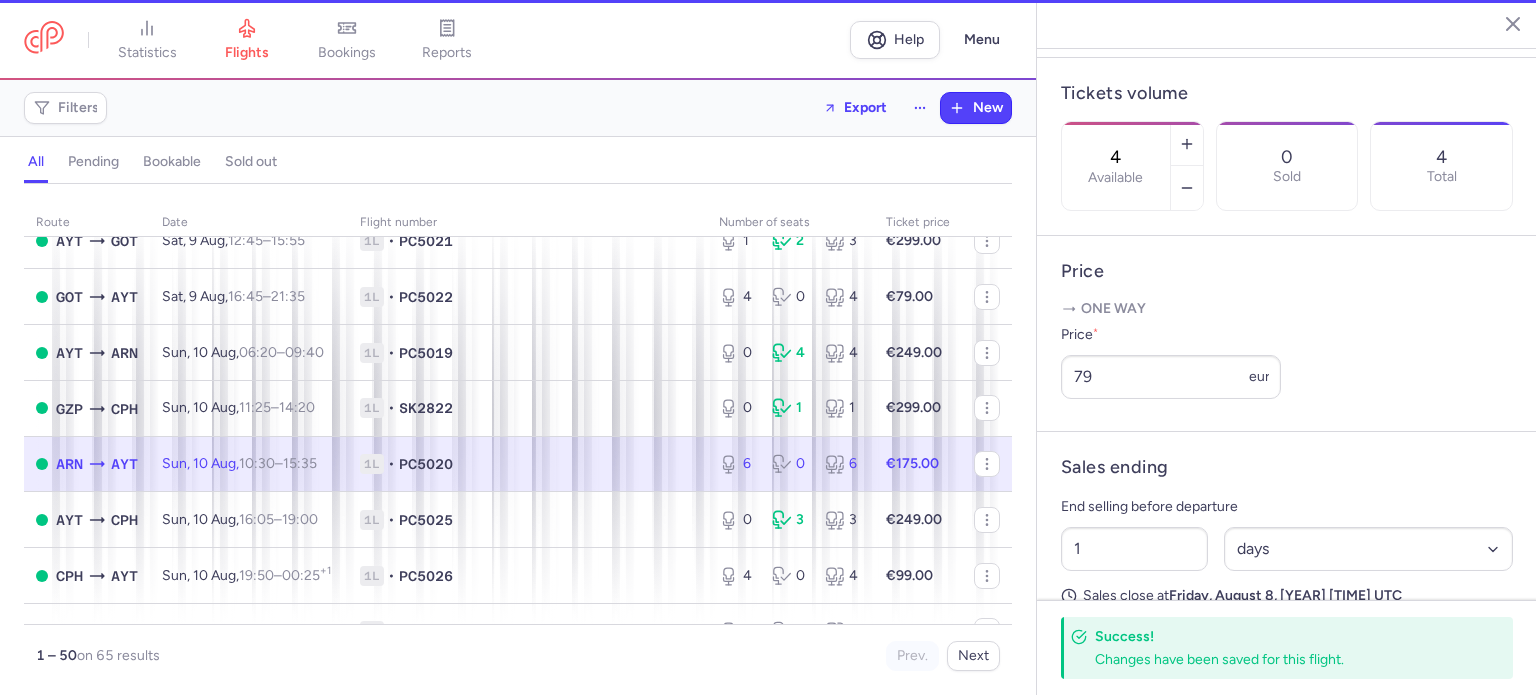 type on "6" 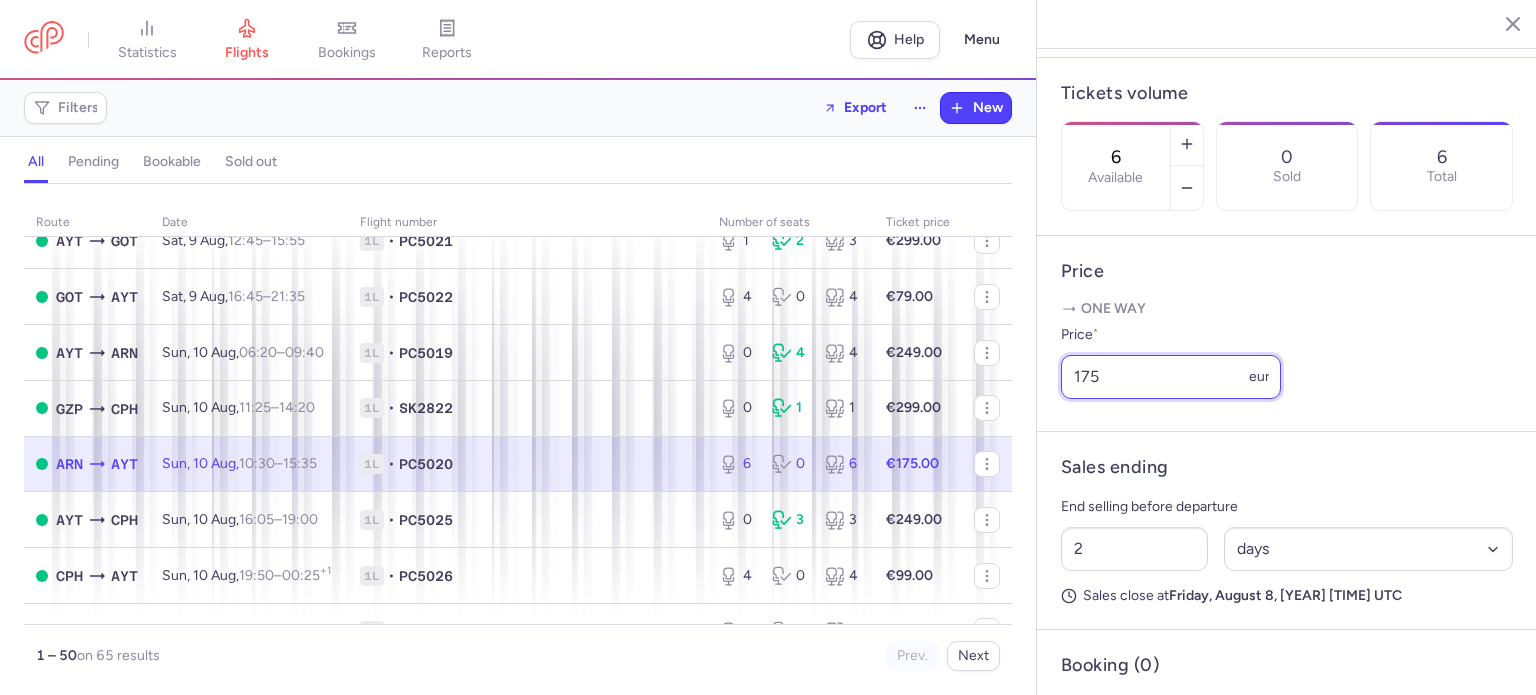 click on "175" at bounding box center [1171, 377] 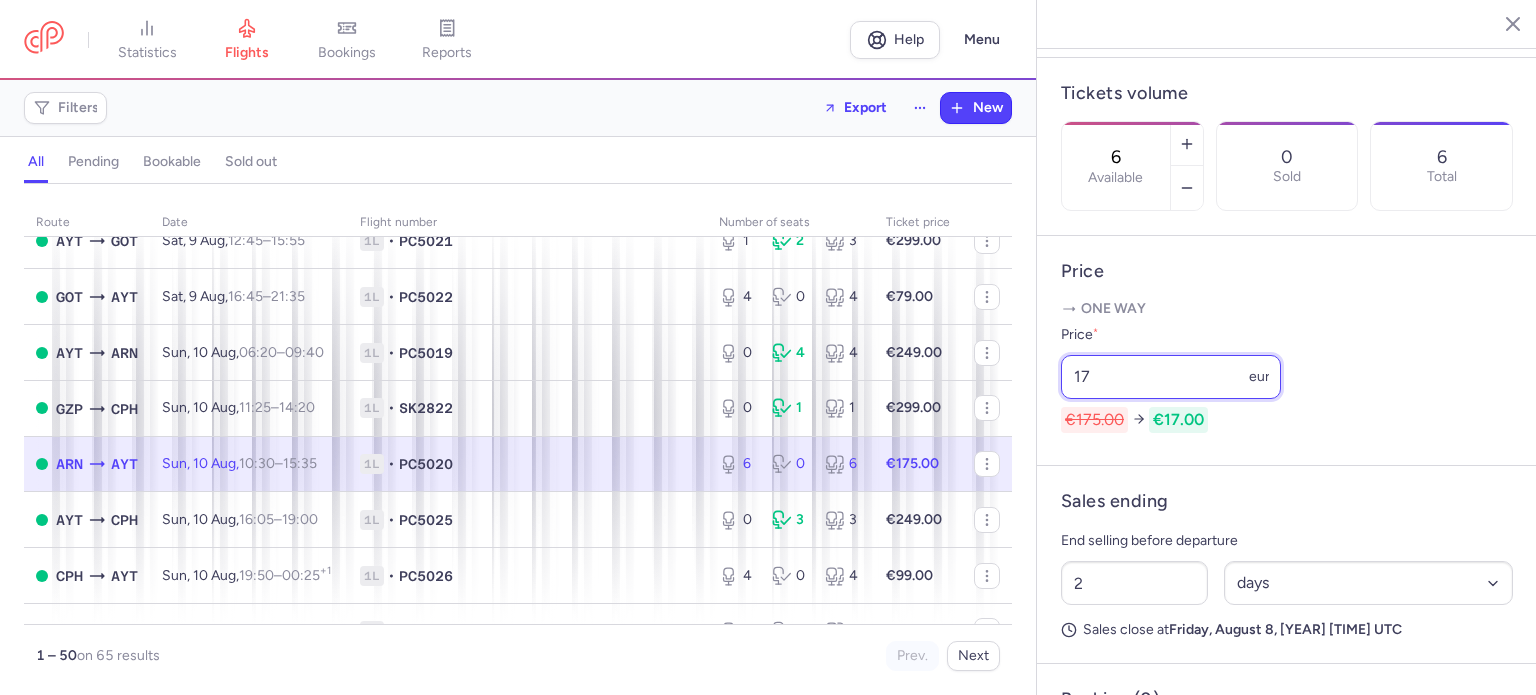 type on "1" 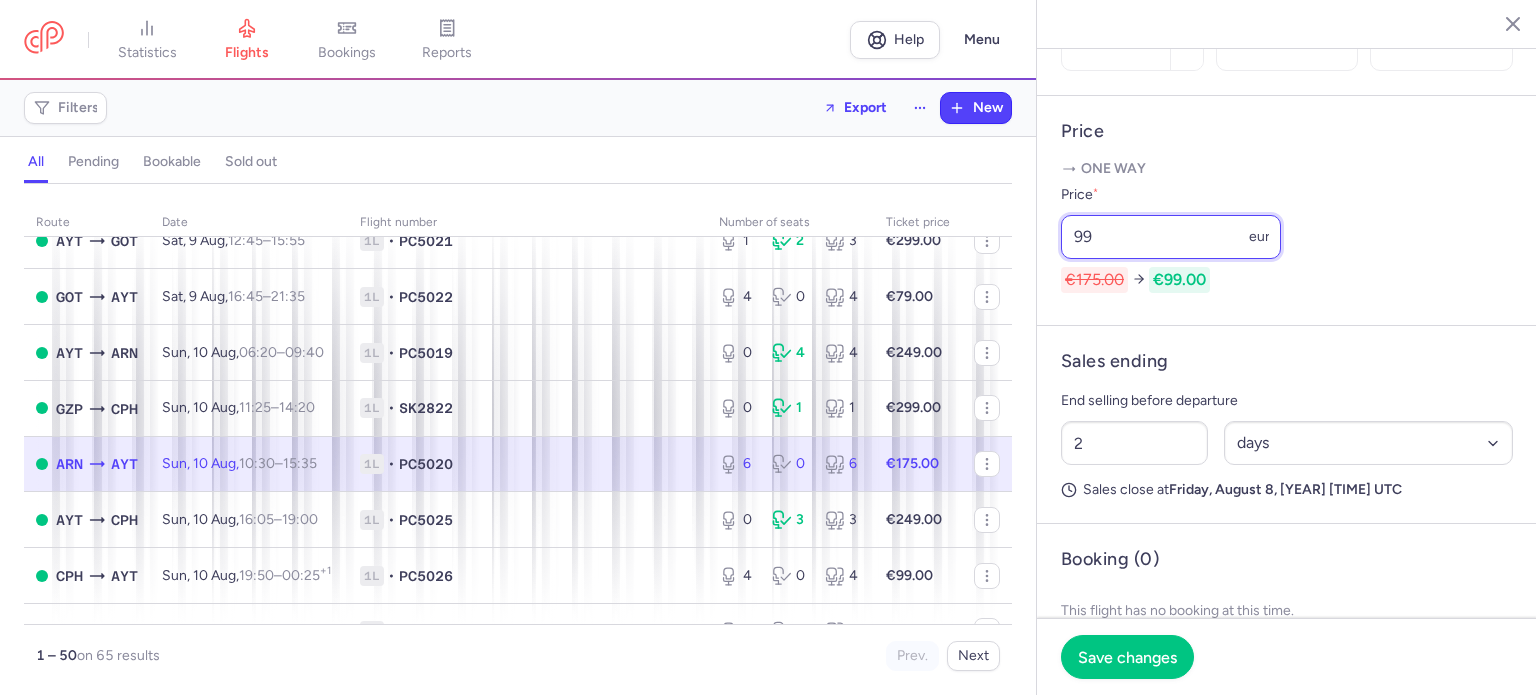 scroll, scrollTop: 720, scrollLeft: 0, axis: vertical 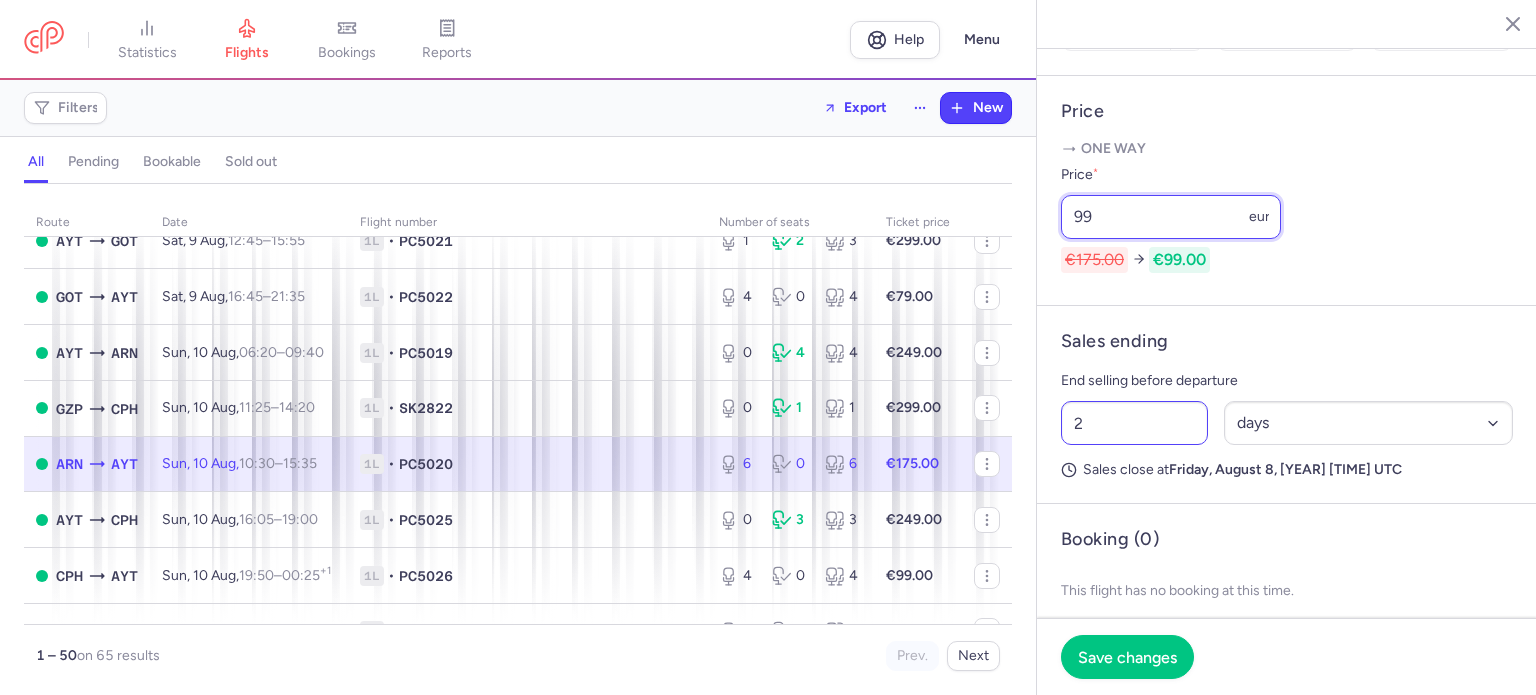 type on "99" 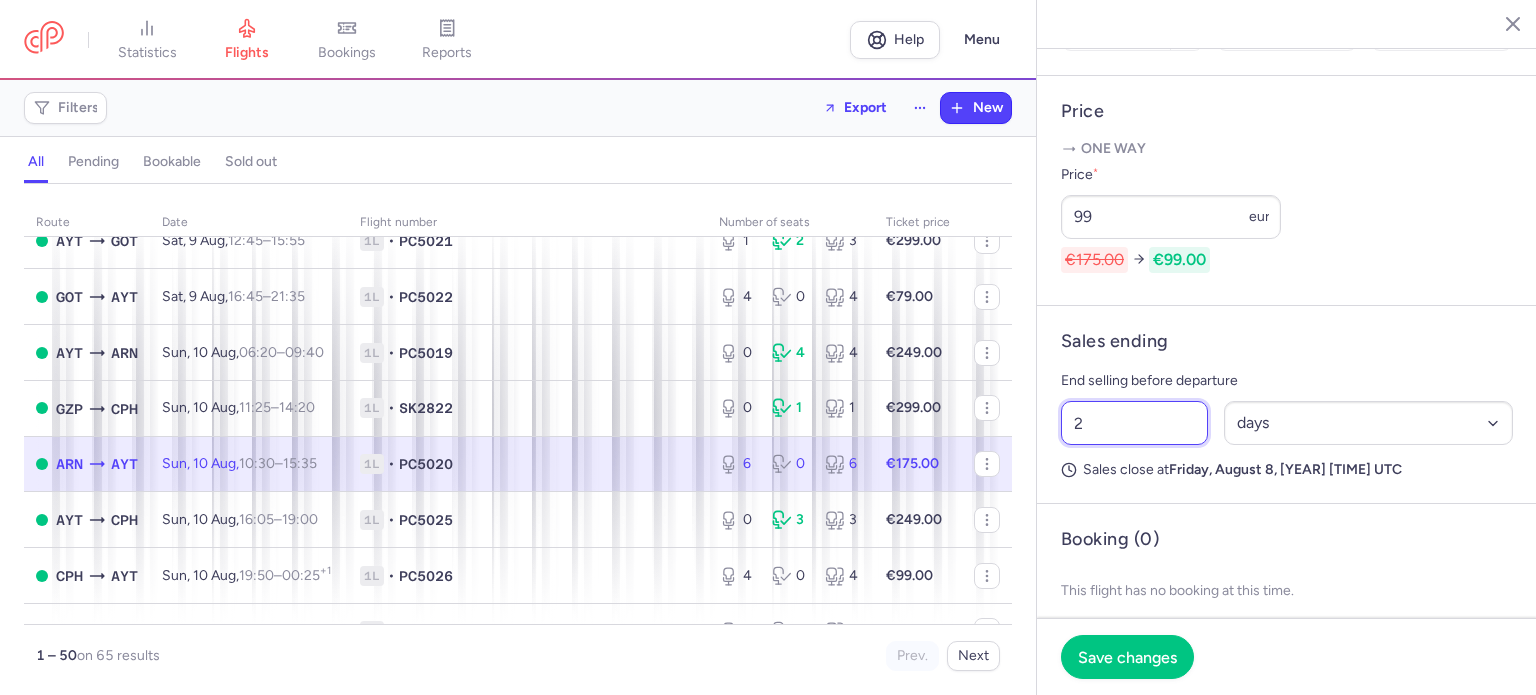 click on "2" at bounding box center [1134, 423] 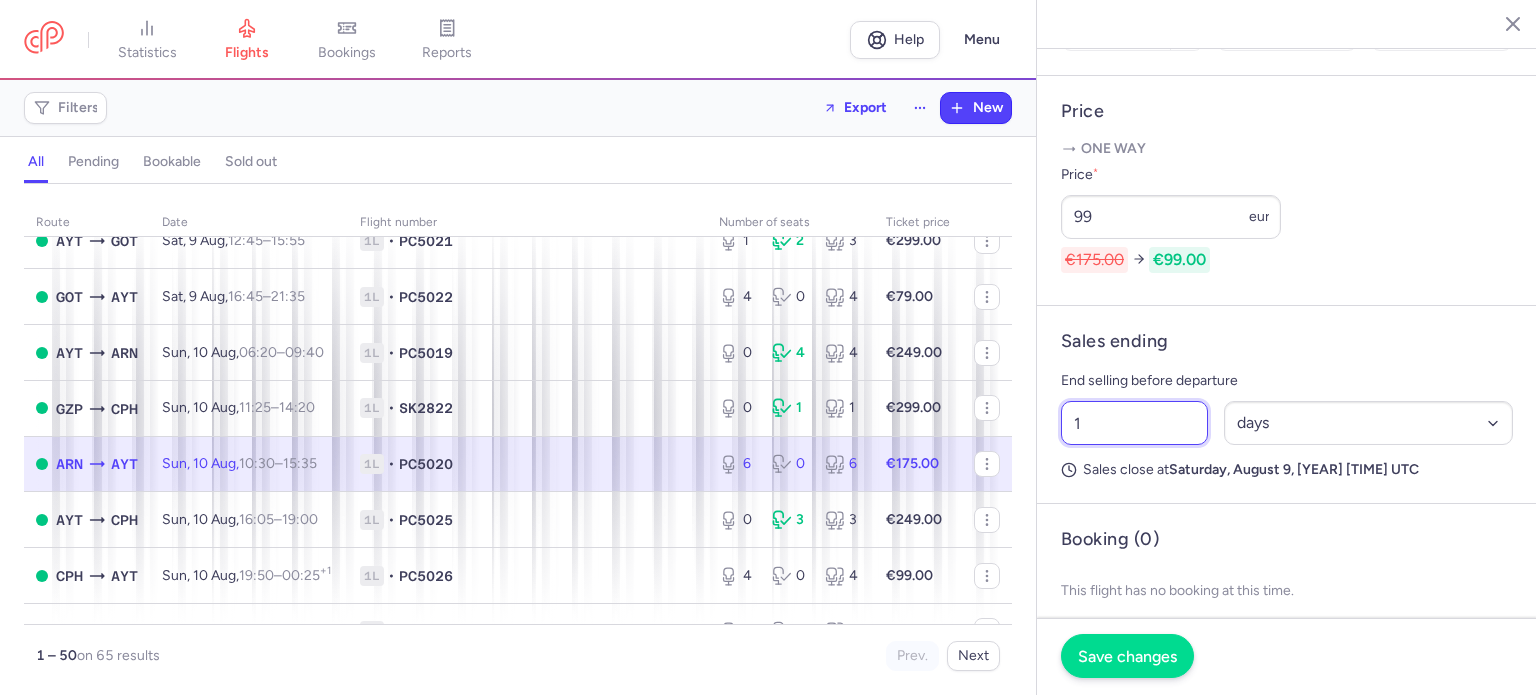 type on "1" 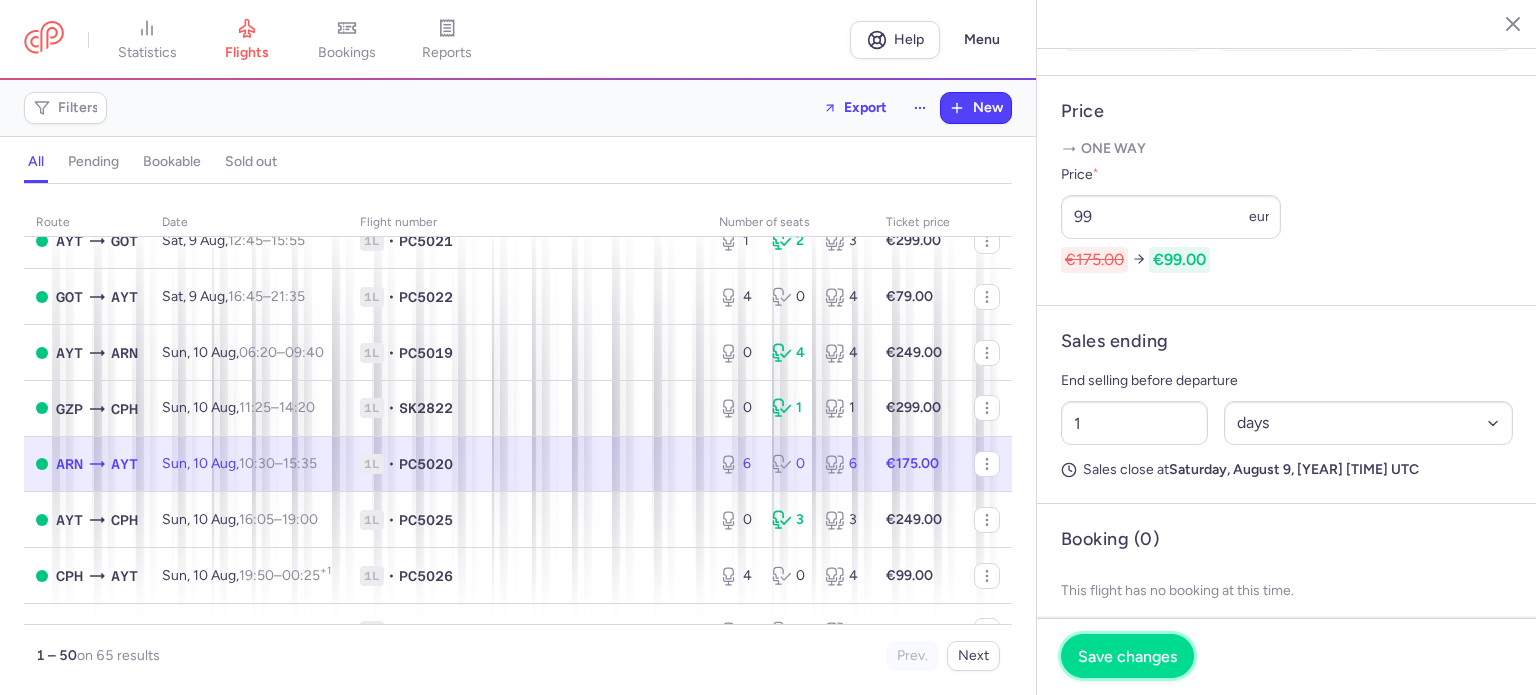 click on "Save changes" at bounding box center (1127, 656) 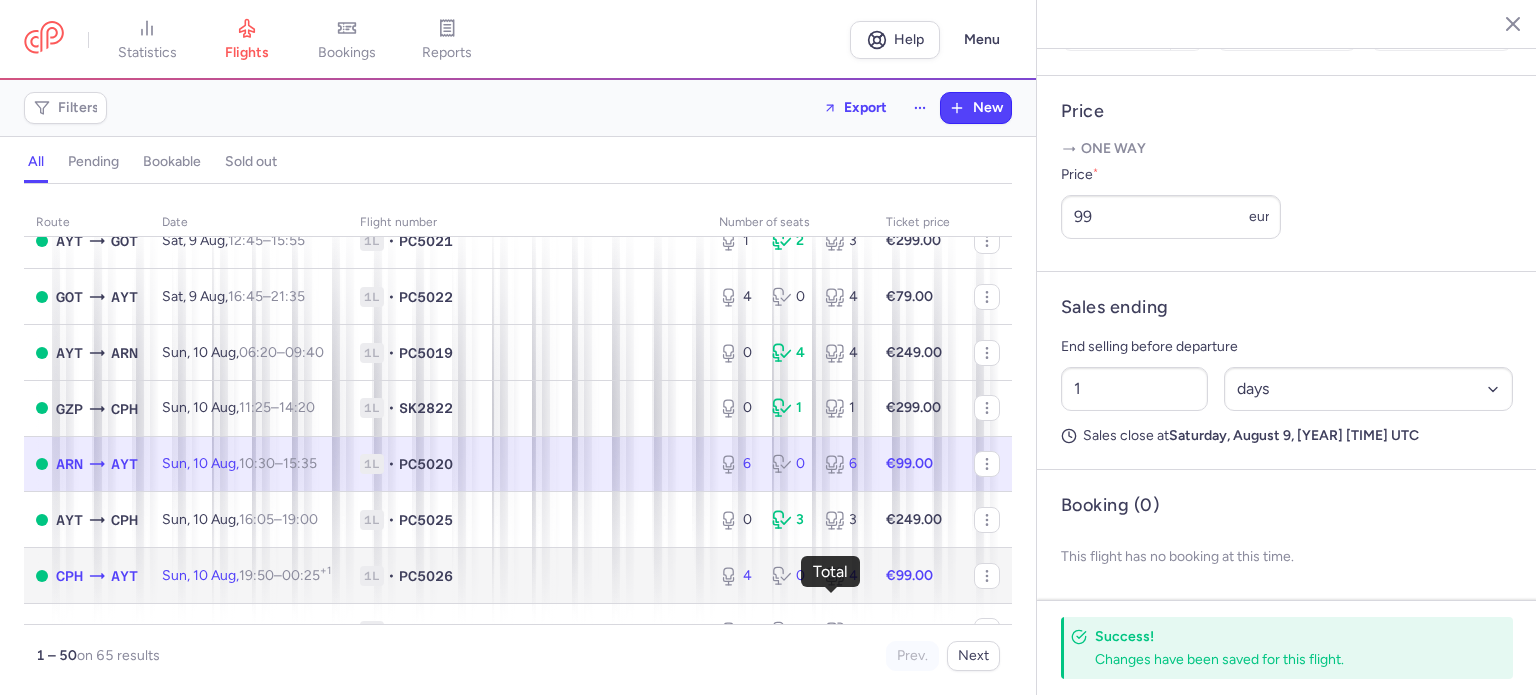 click 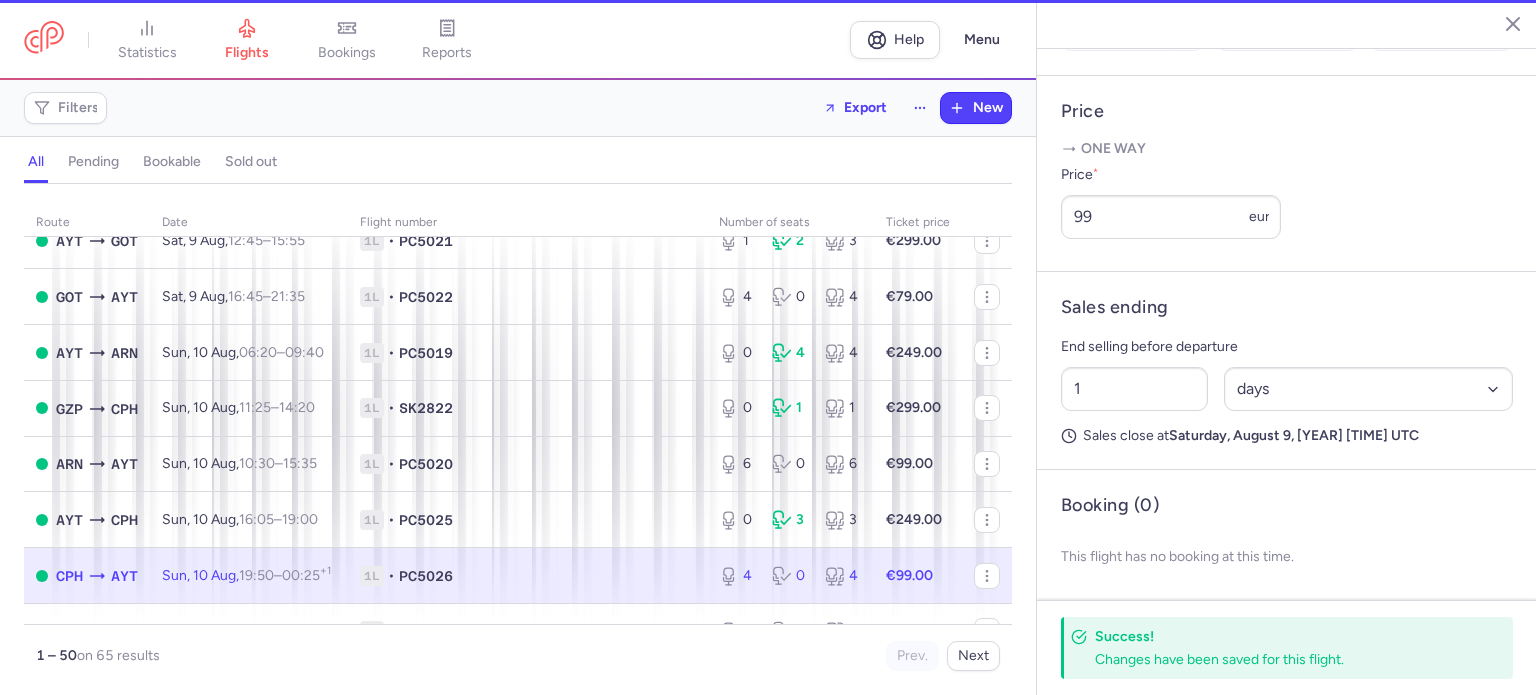 type on "4" 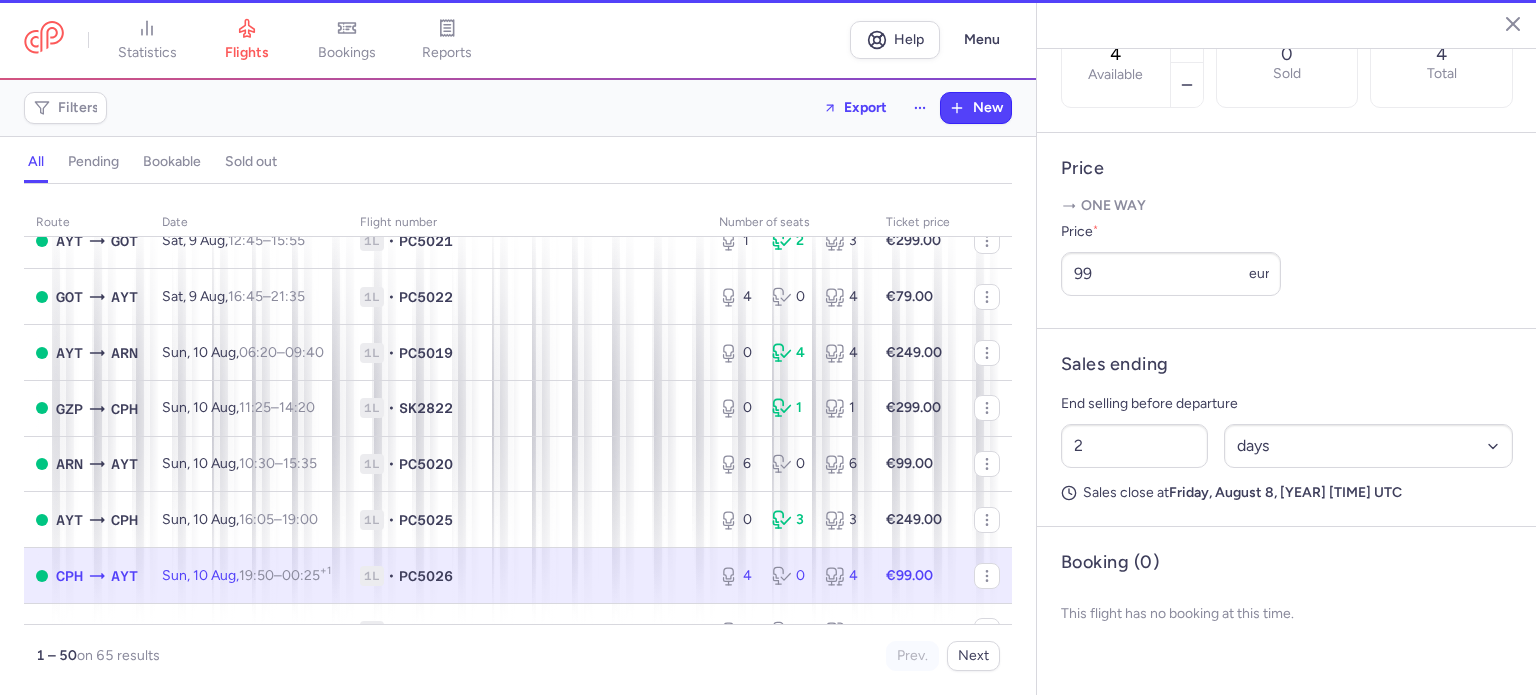 scroll, scrollTop: 683, scrollLeft: 0, axis: vertical 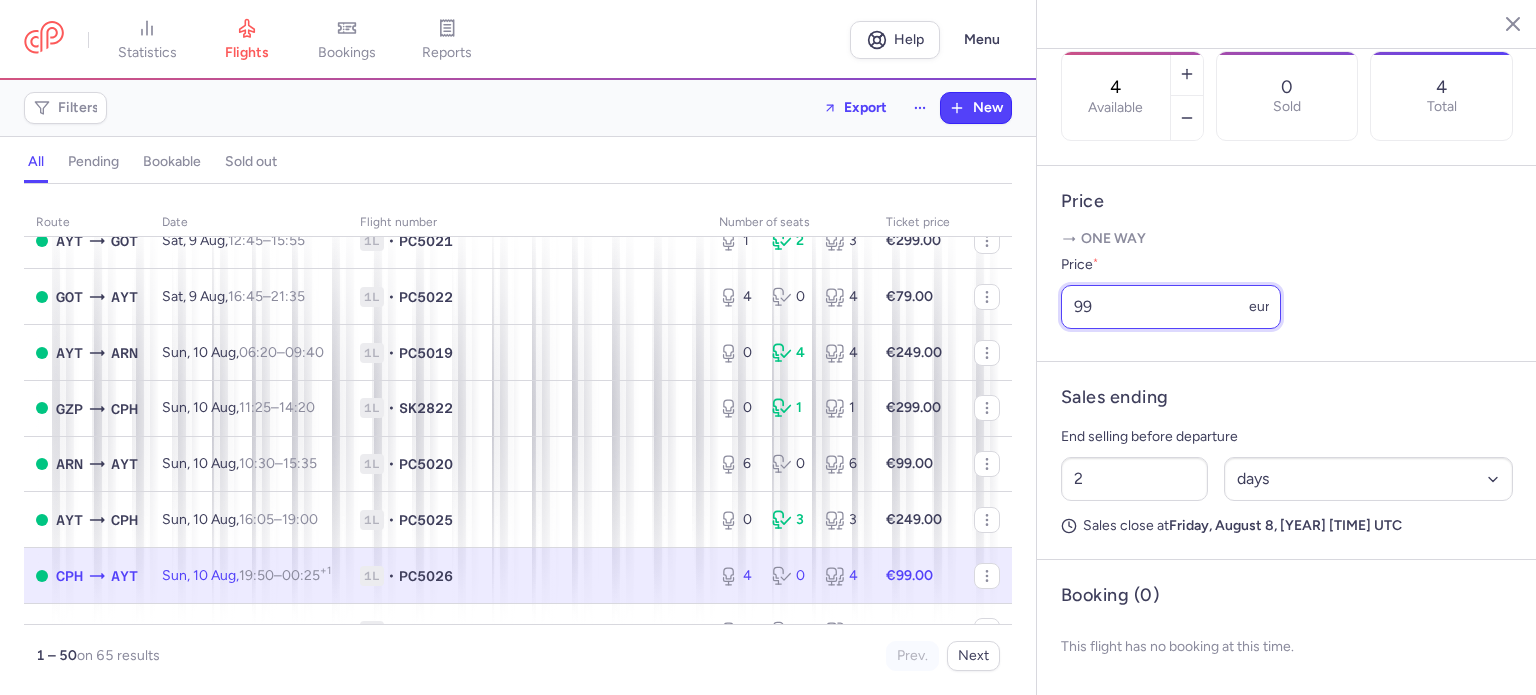 click on "99" at bounding box center (1171, 307) 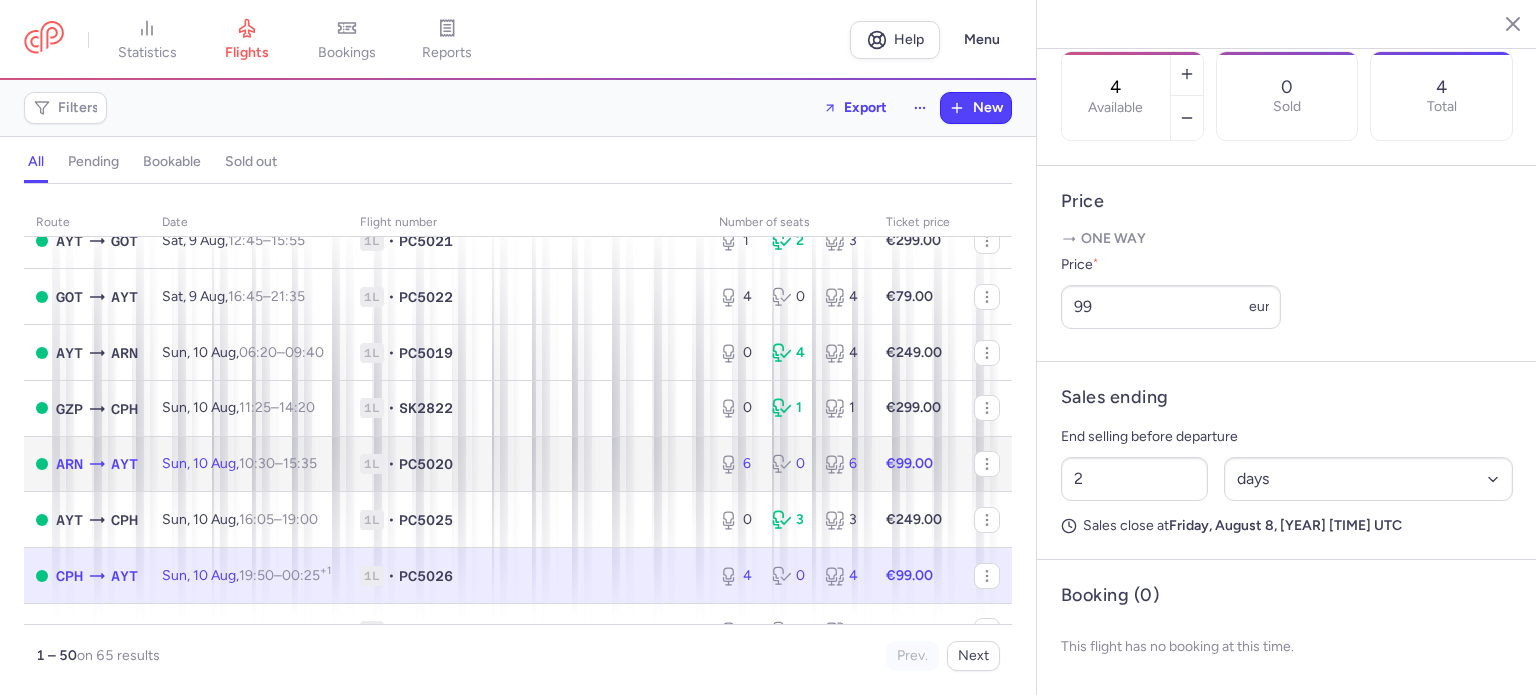 click on "€99.00" at bounding box center (909, 463) 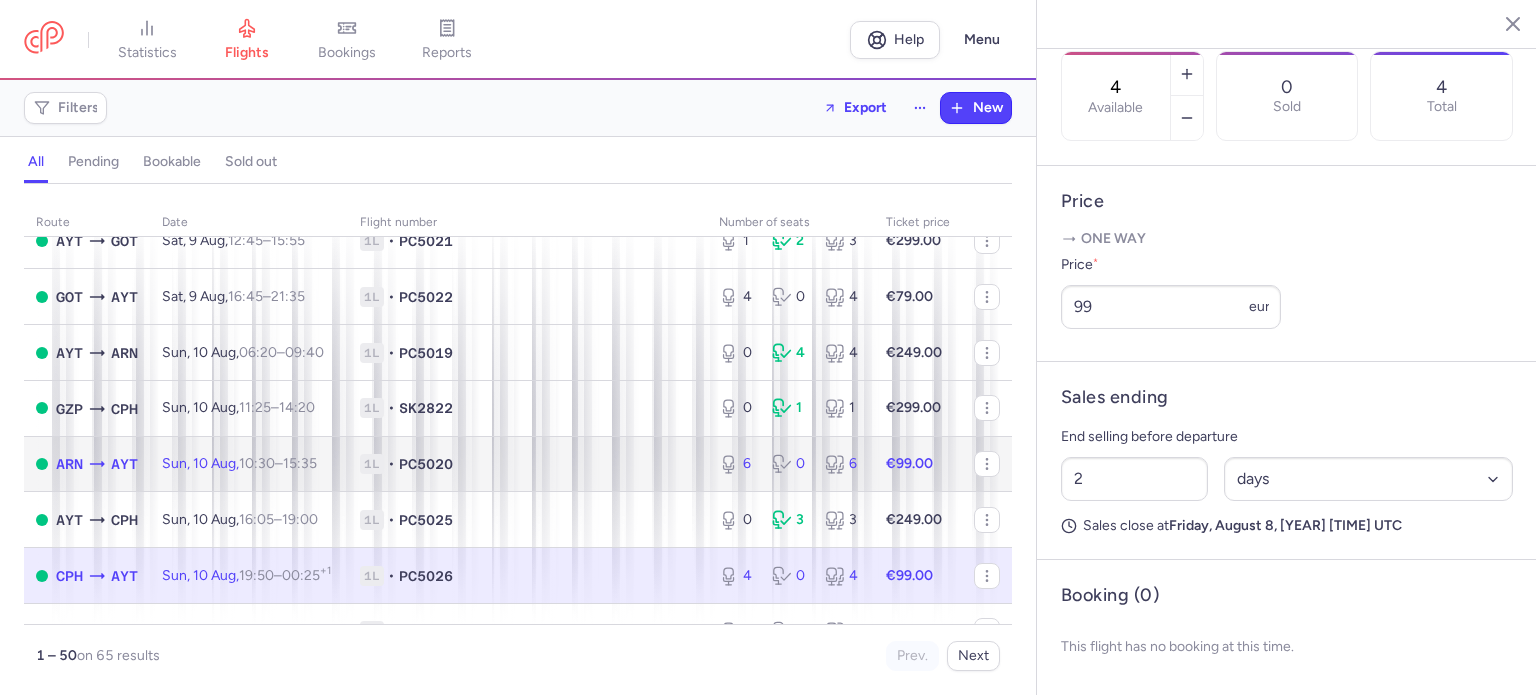 click on "€99.00" at bounding box center [909, 463] 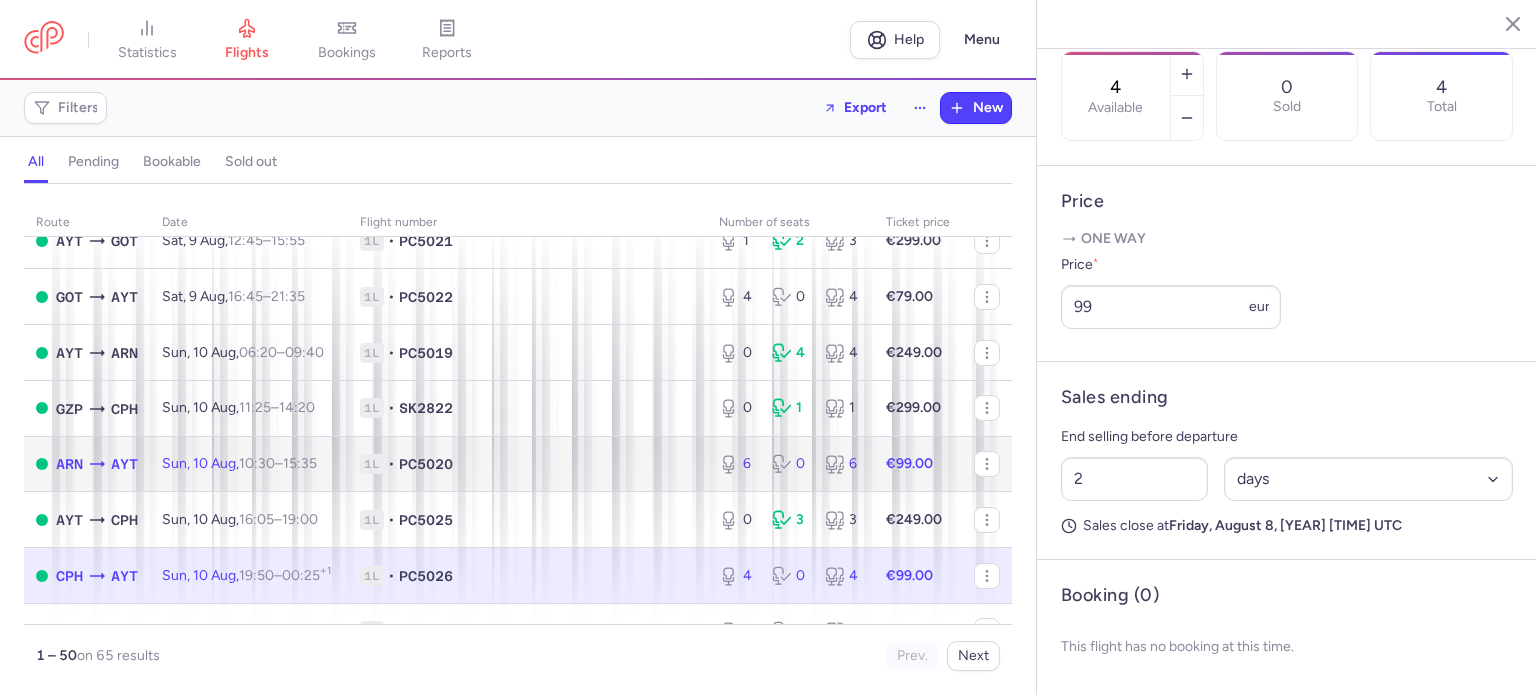 click on "1L • PC5020" at bounding box center [527, 464] 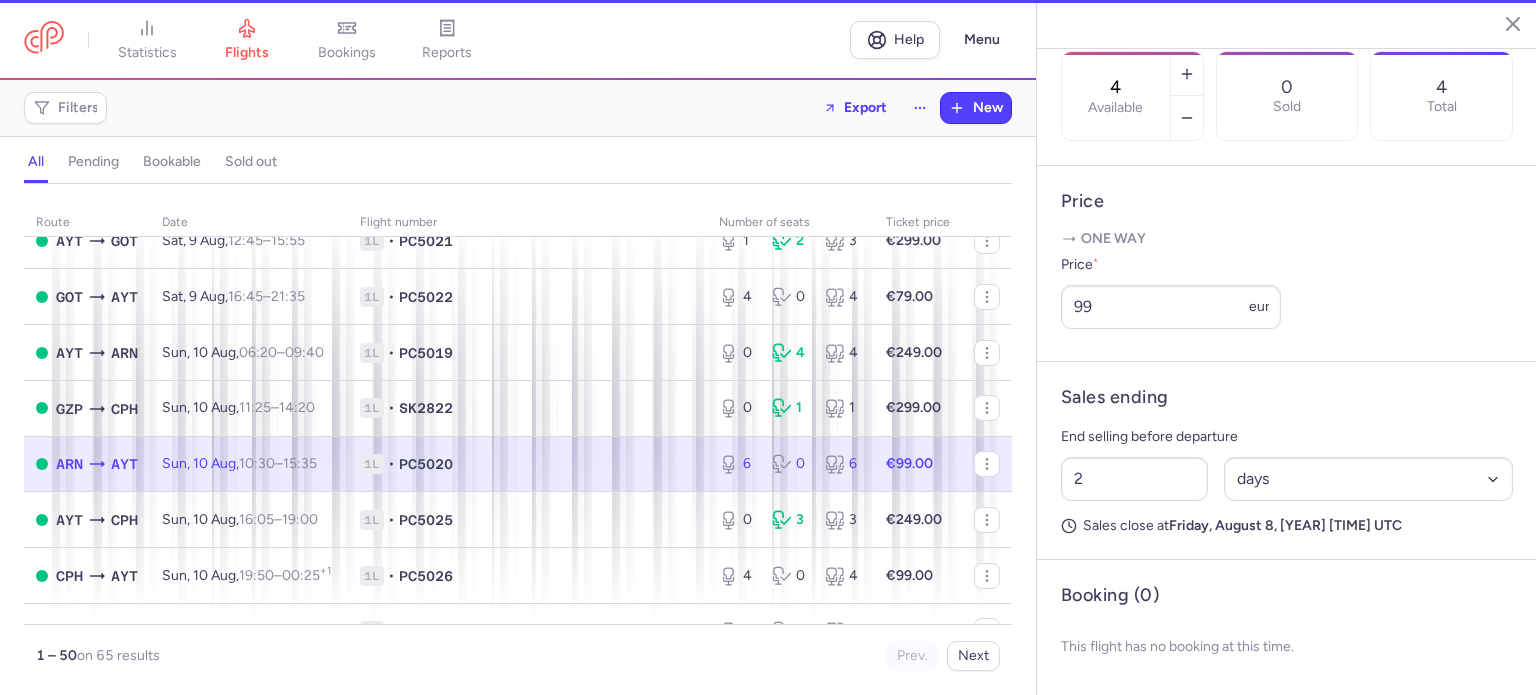type on "6" 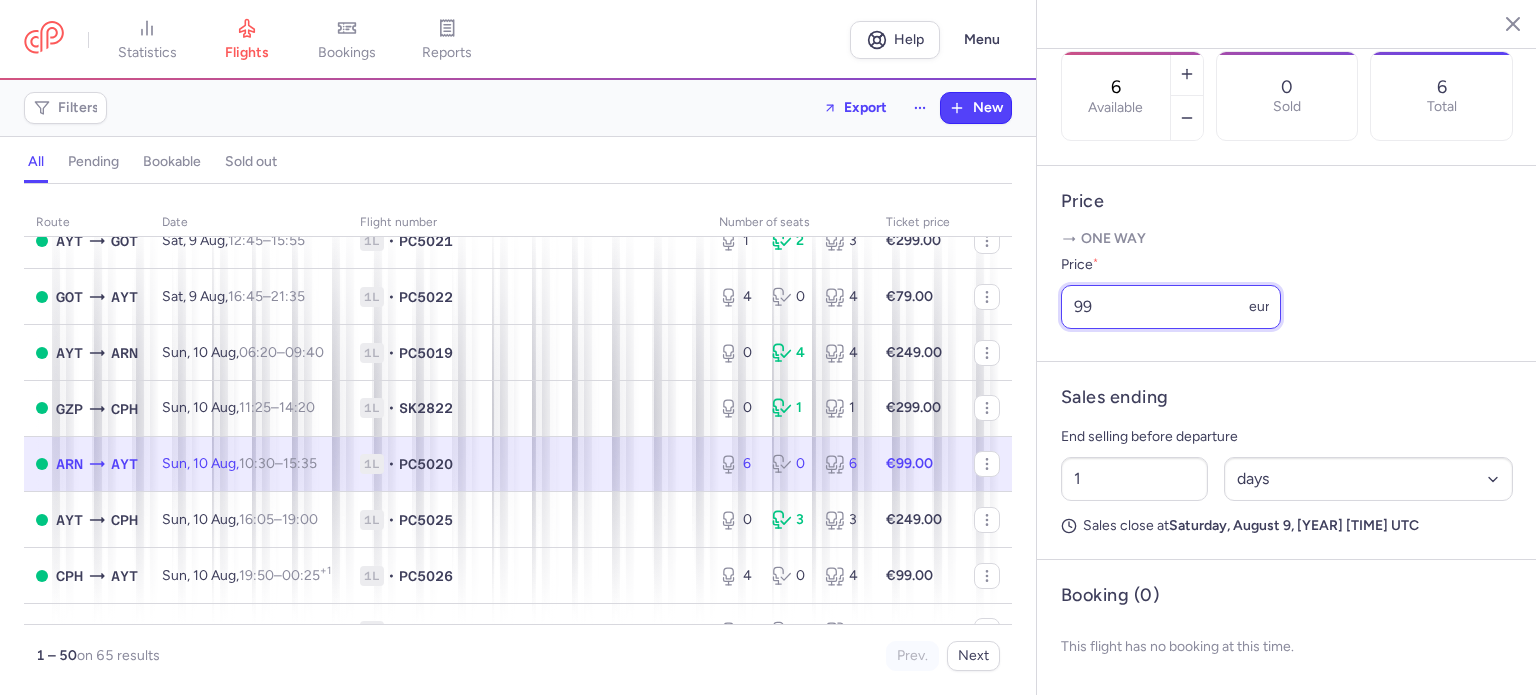 click on "99" at bounding box center [1171, 307] 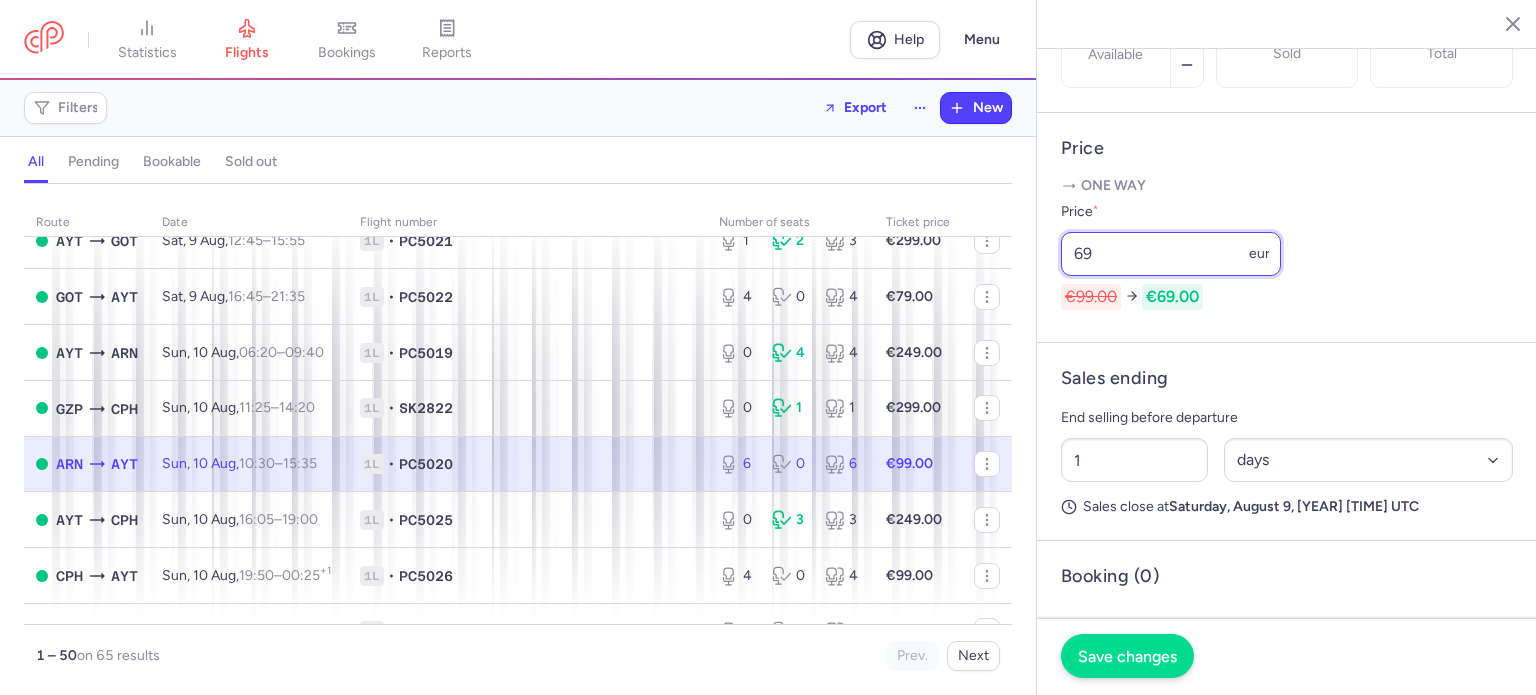 type on "69" 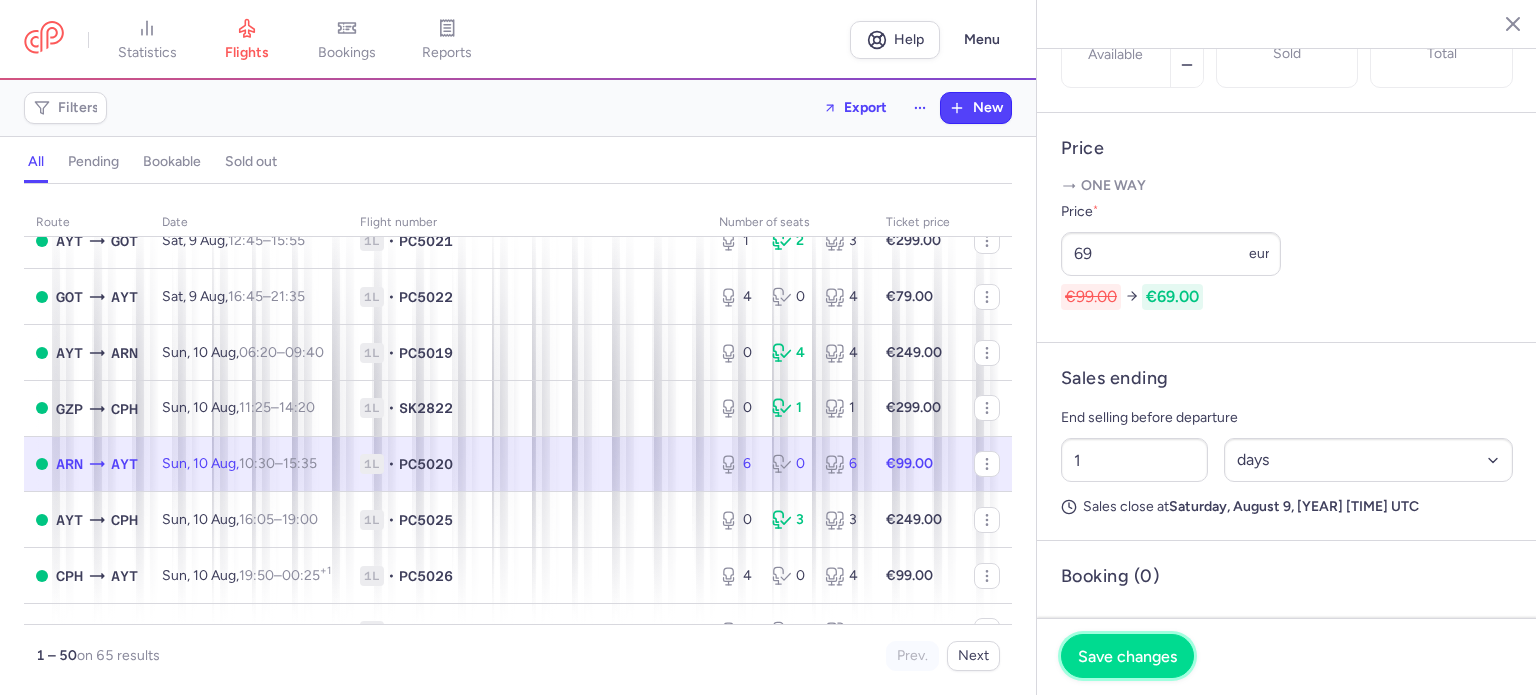 click on "Save changes" at bounding box center [1127, 656] 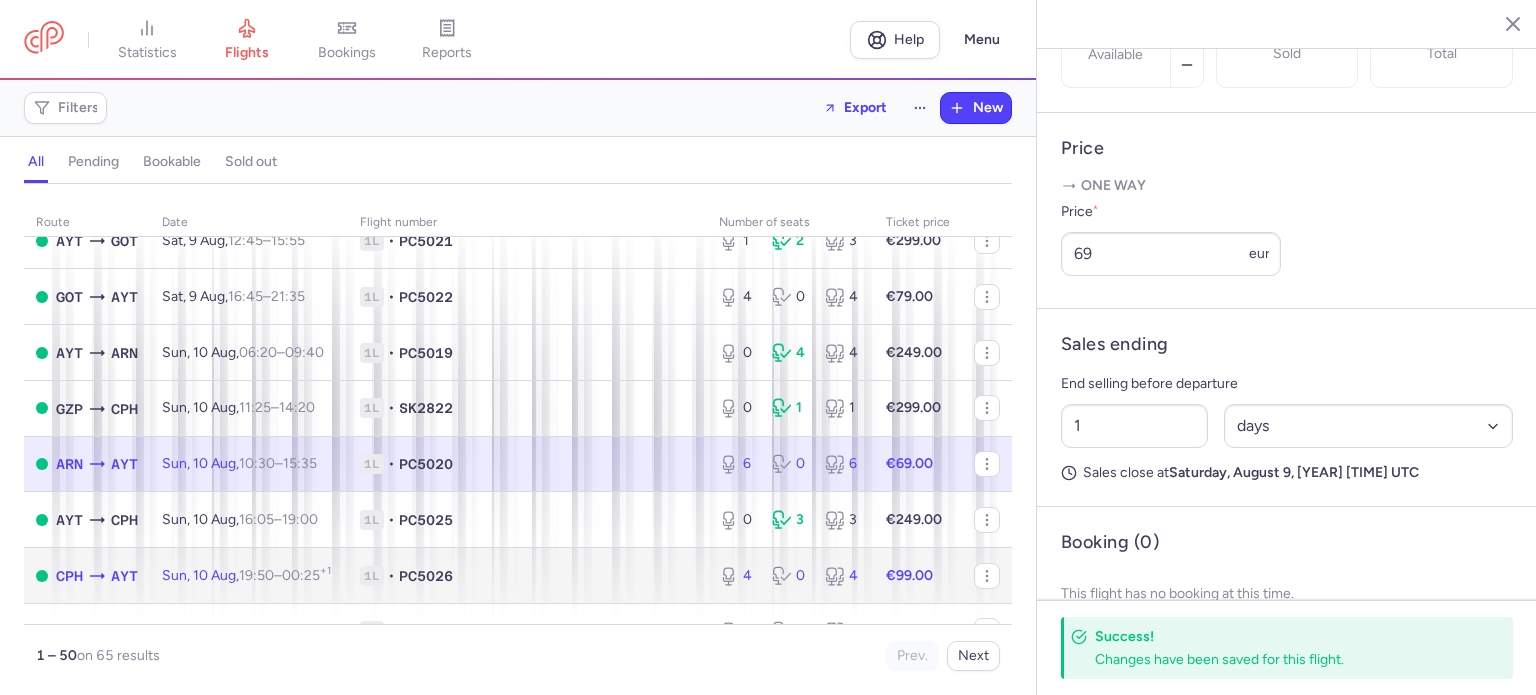 click on "4 0 4" at bounding box center [790, 576] 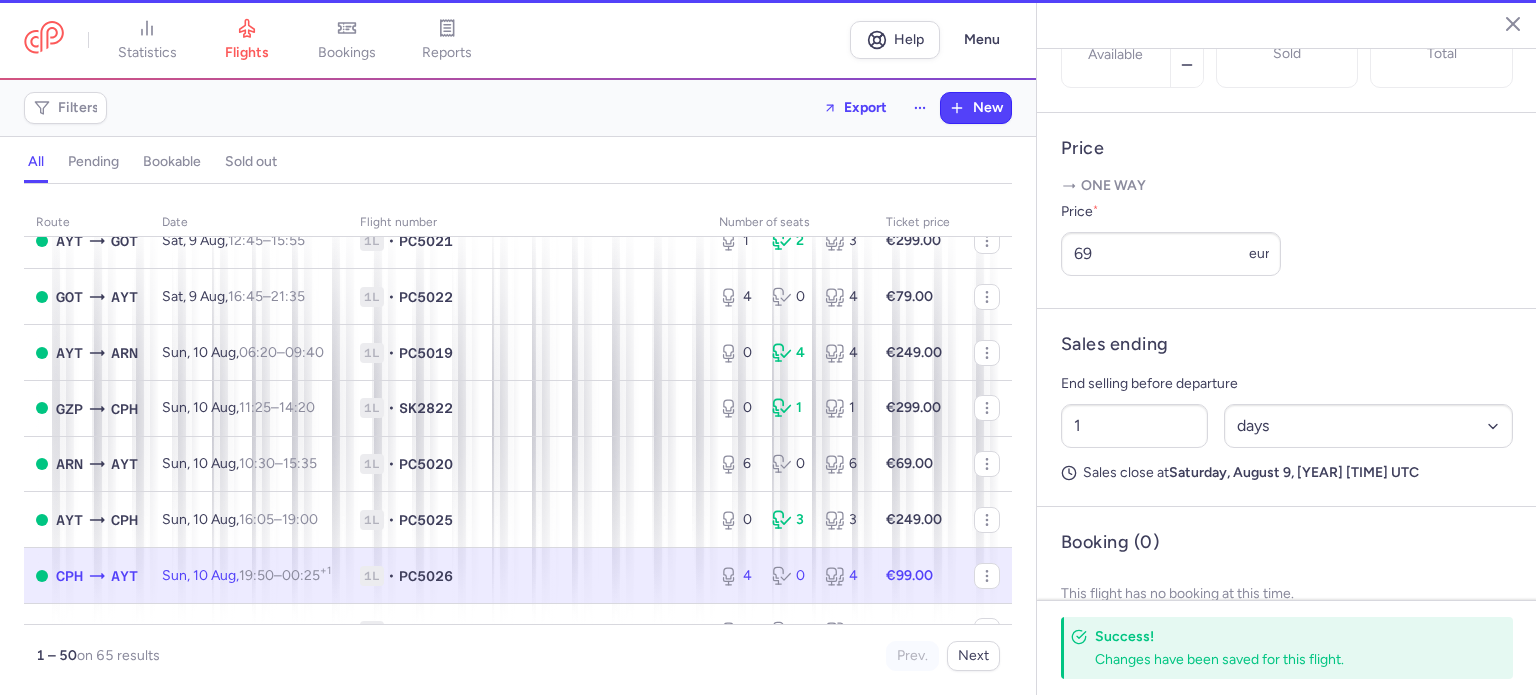 type on "4" 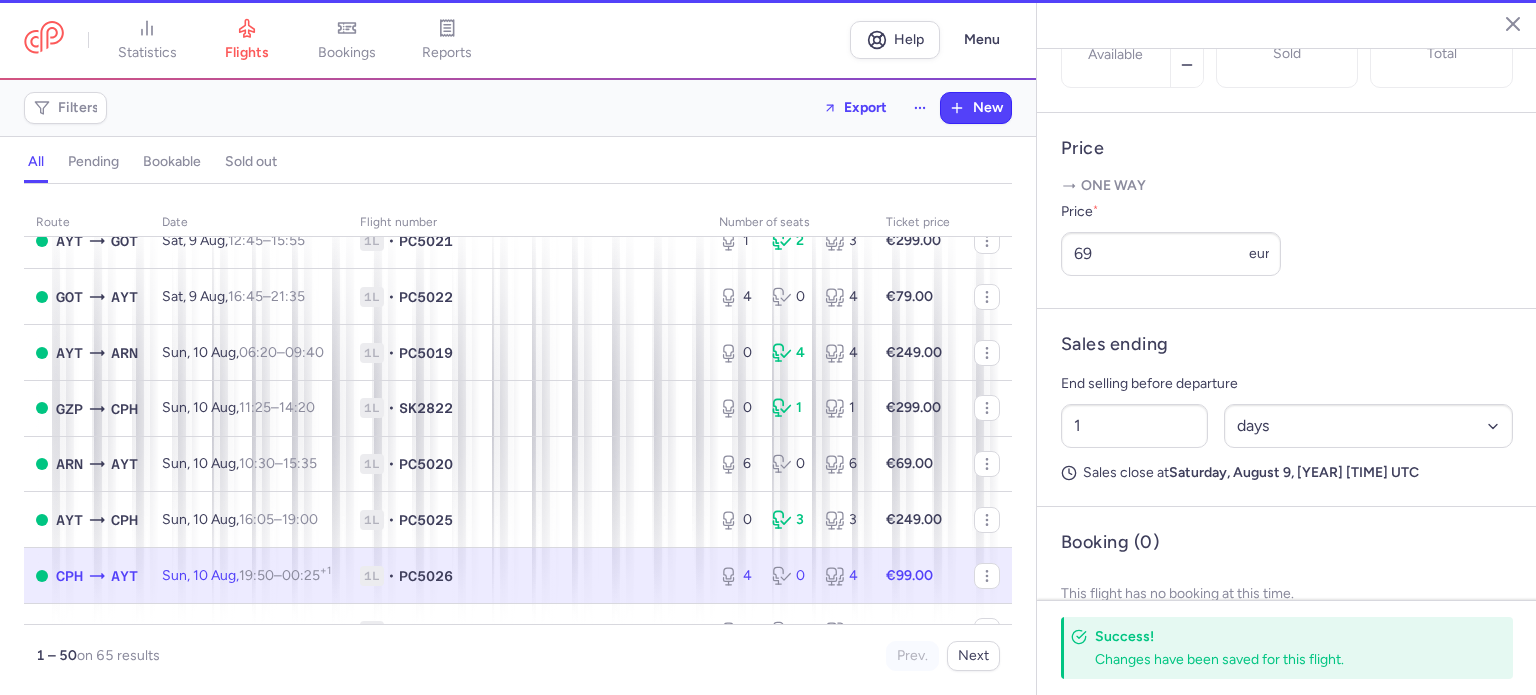 type on "2" 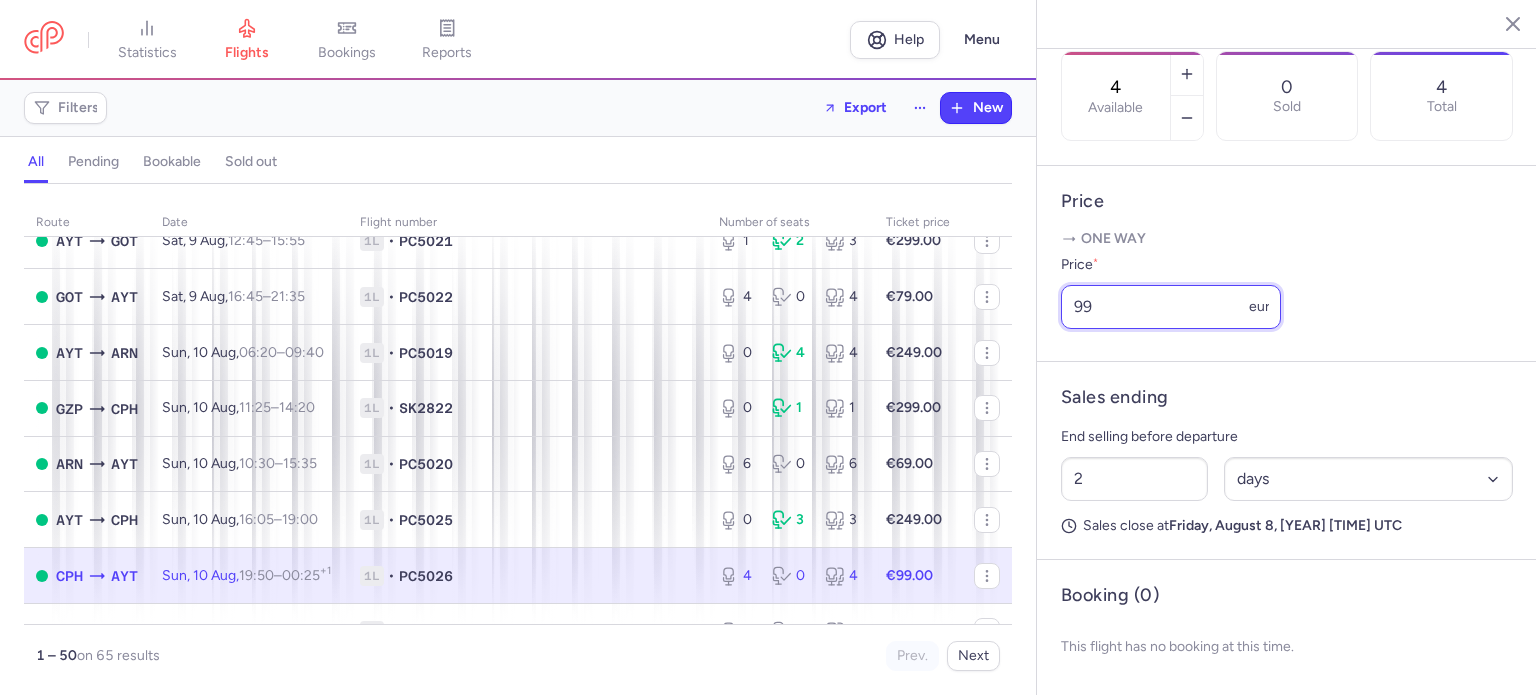 click on "99" at bounding box center [1171, 307] 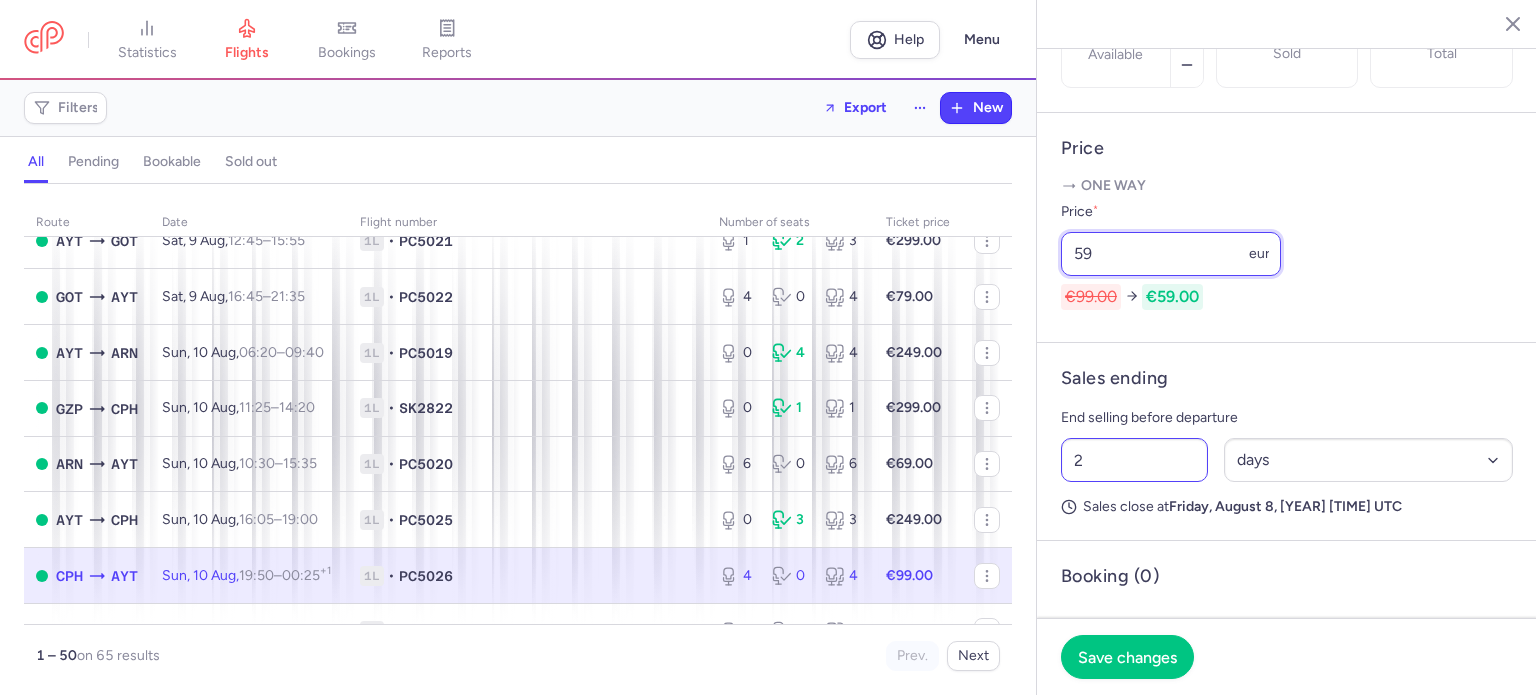 type on "59" 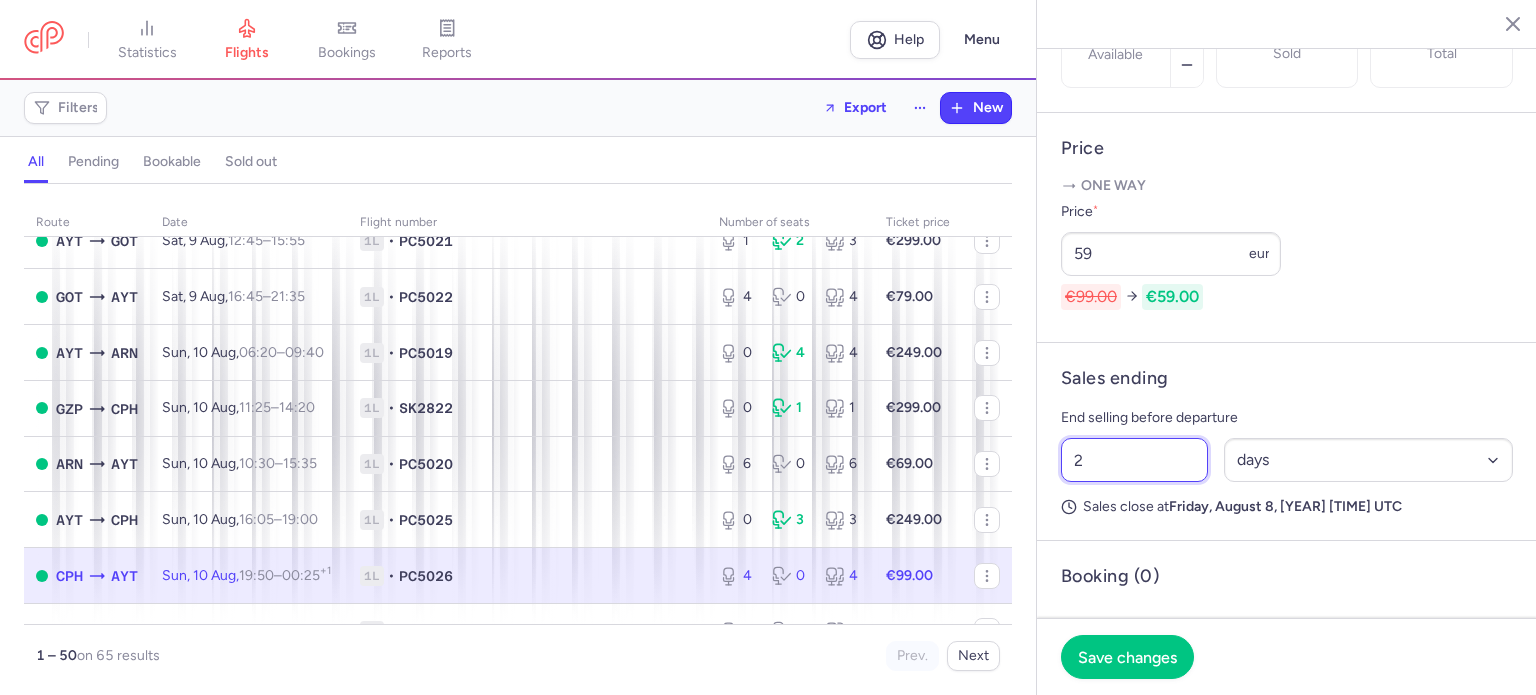click on "2" at bounding box center [1134, 460] 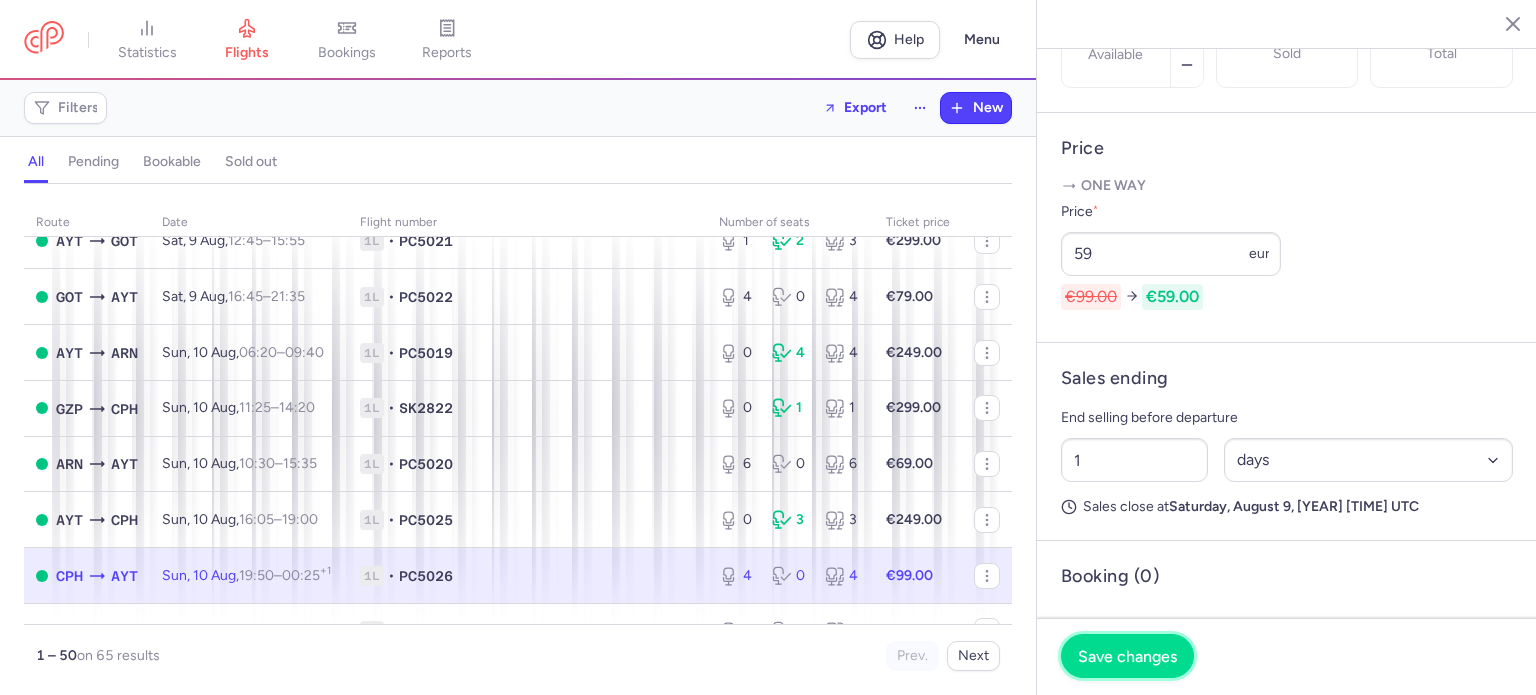 click on "Save changes" at bounding box center (1127, 656) 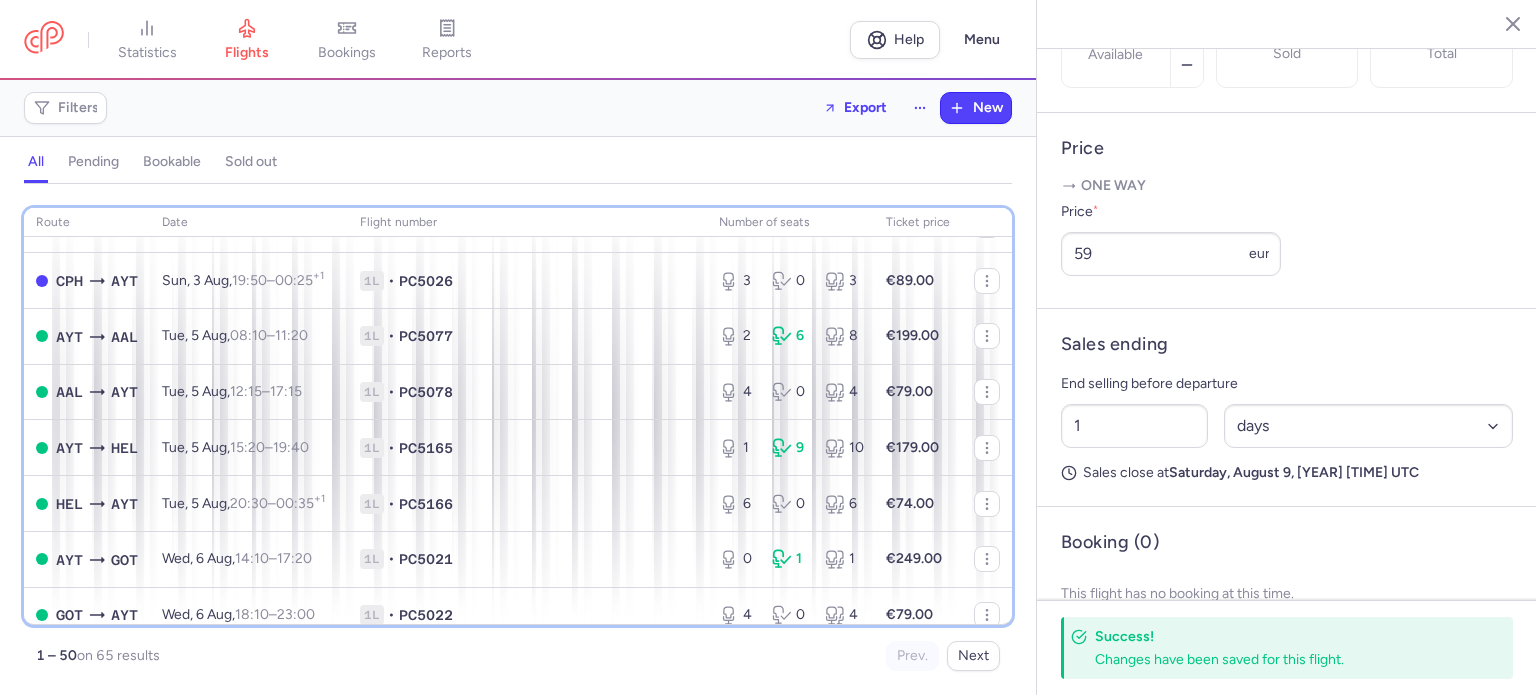 scroll, scrollTop: 301, scrollLeft: 0, axis: vertical 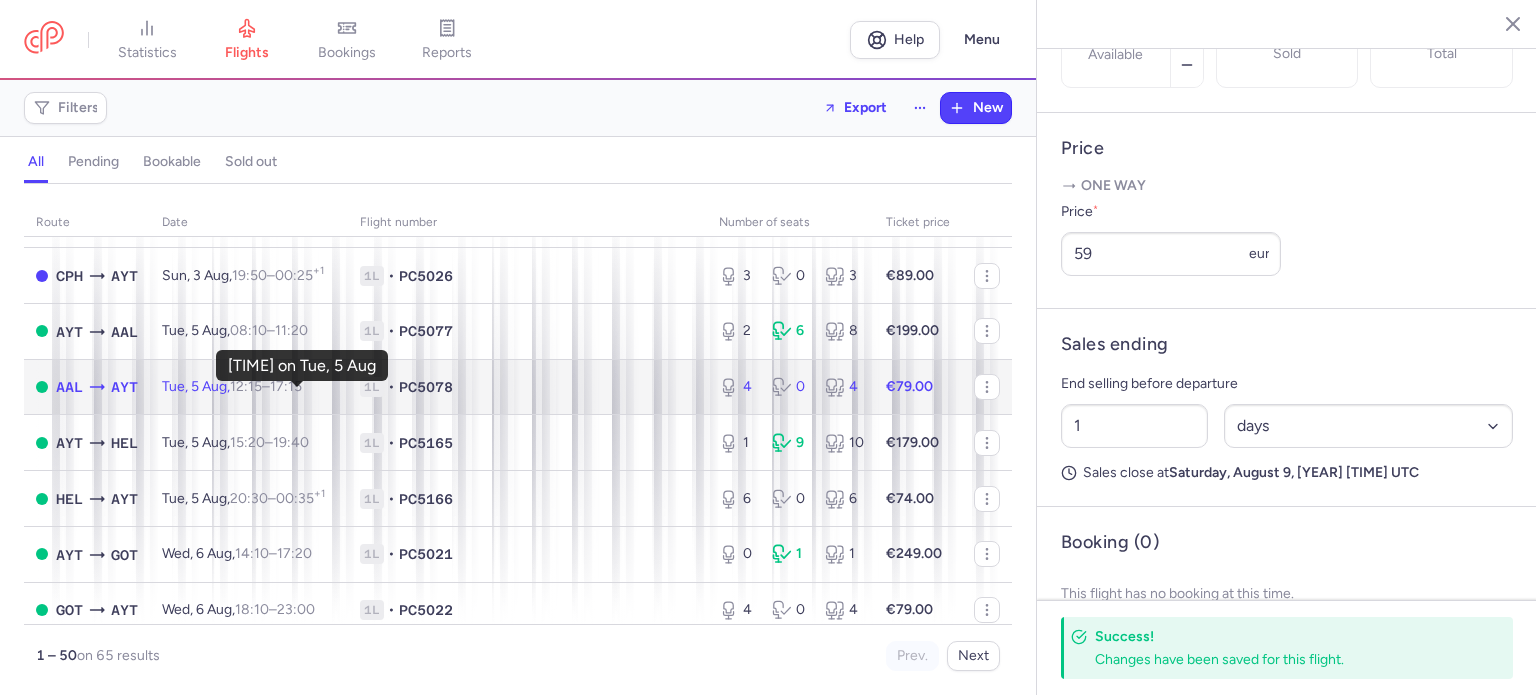 click on "[TIME]  +0" at bounding box center [286, 386] 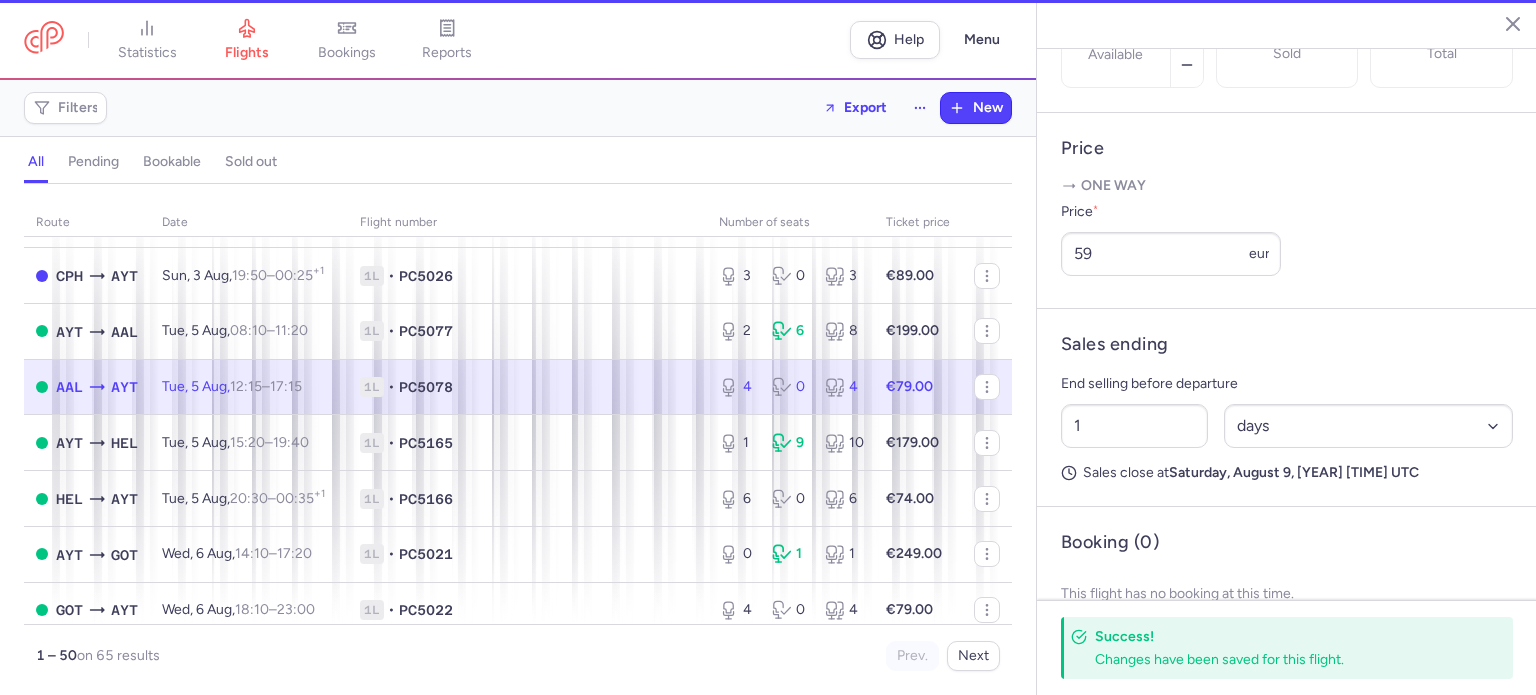 type on "18" 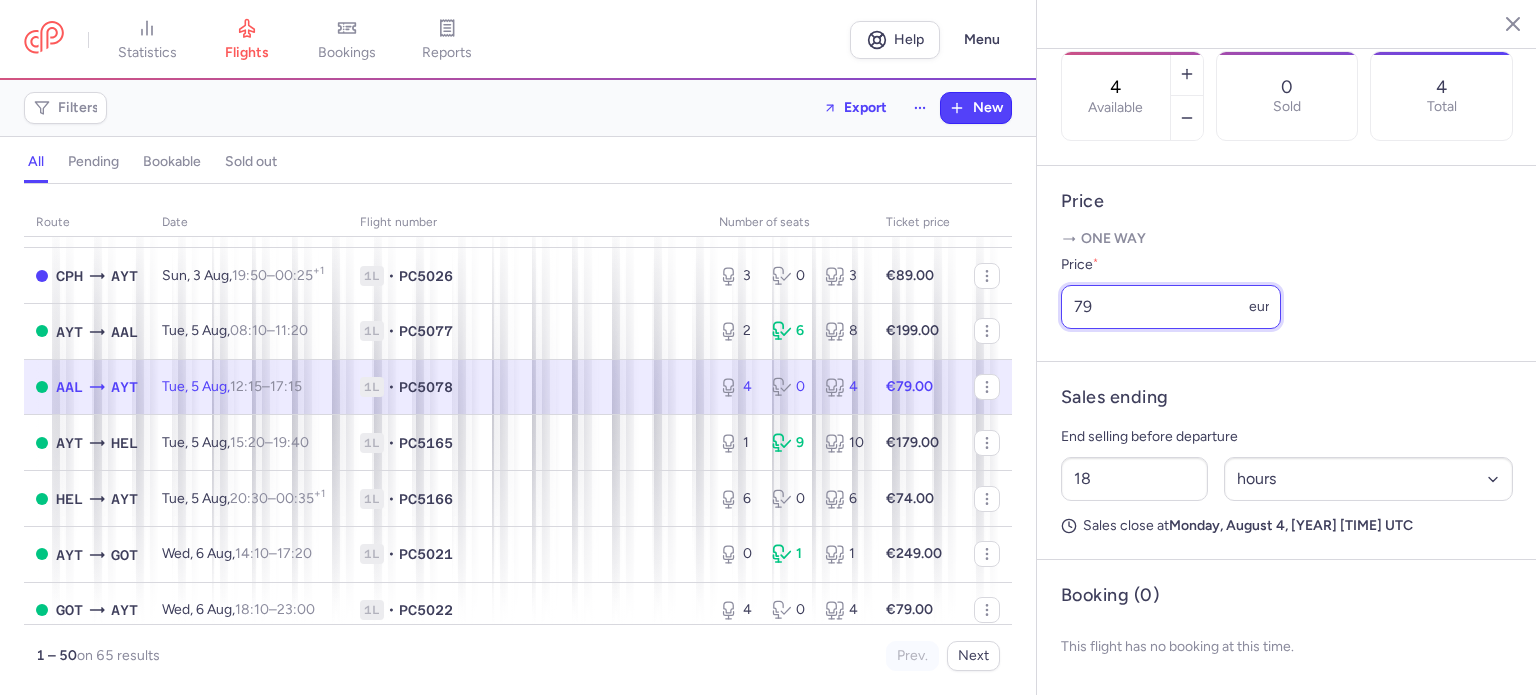 click on "79" at bounding box center (1171, 307) 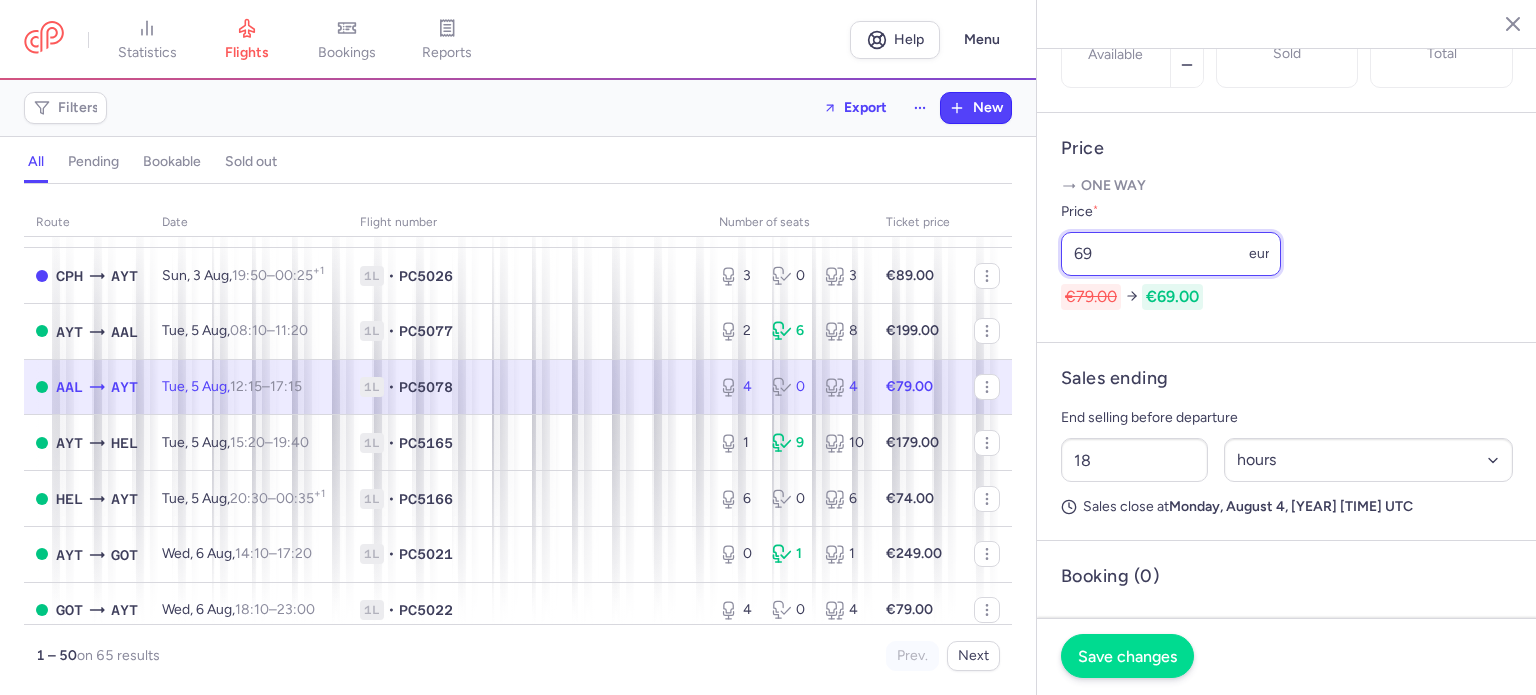 type on "69" 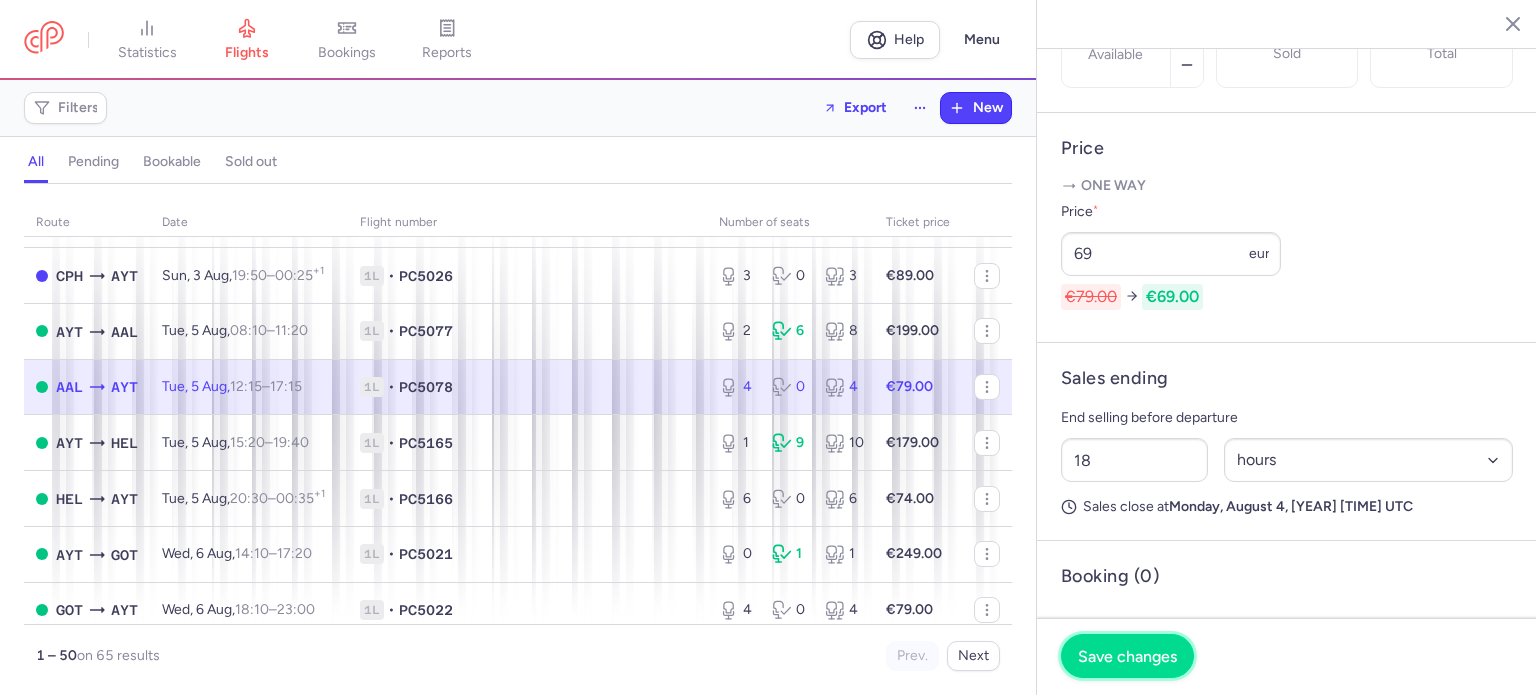 click on "Save changes" at bounding box center (1127, 656) 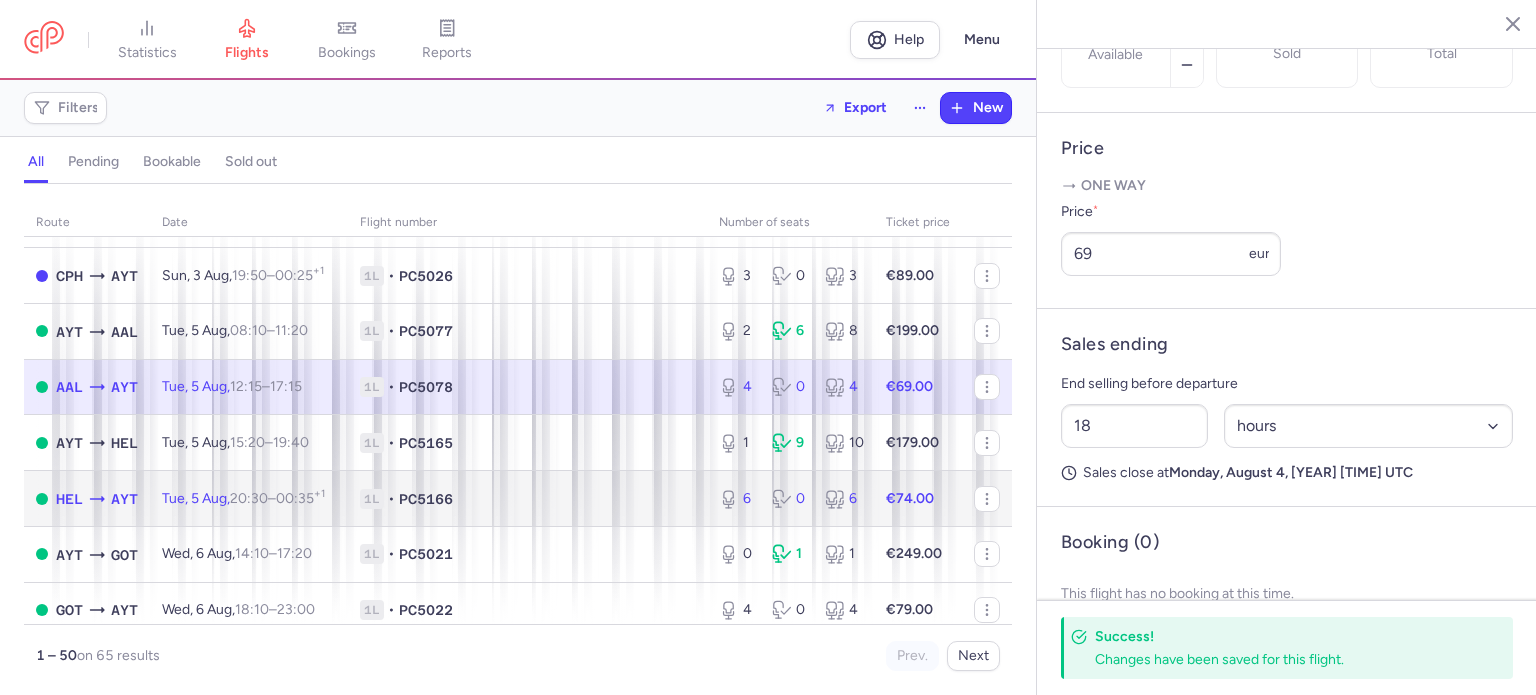 click on "€74.00" at bounding box center (910, 498) 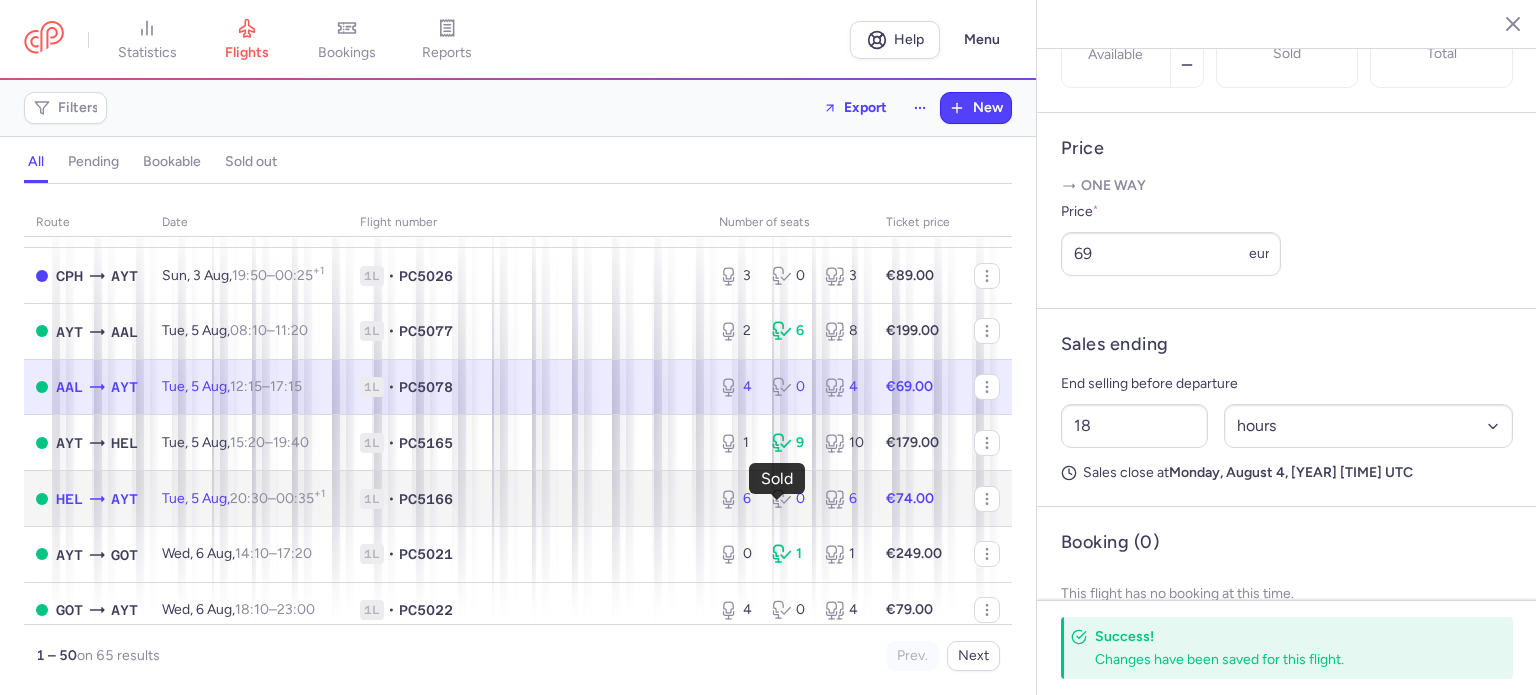 click 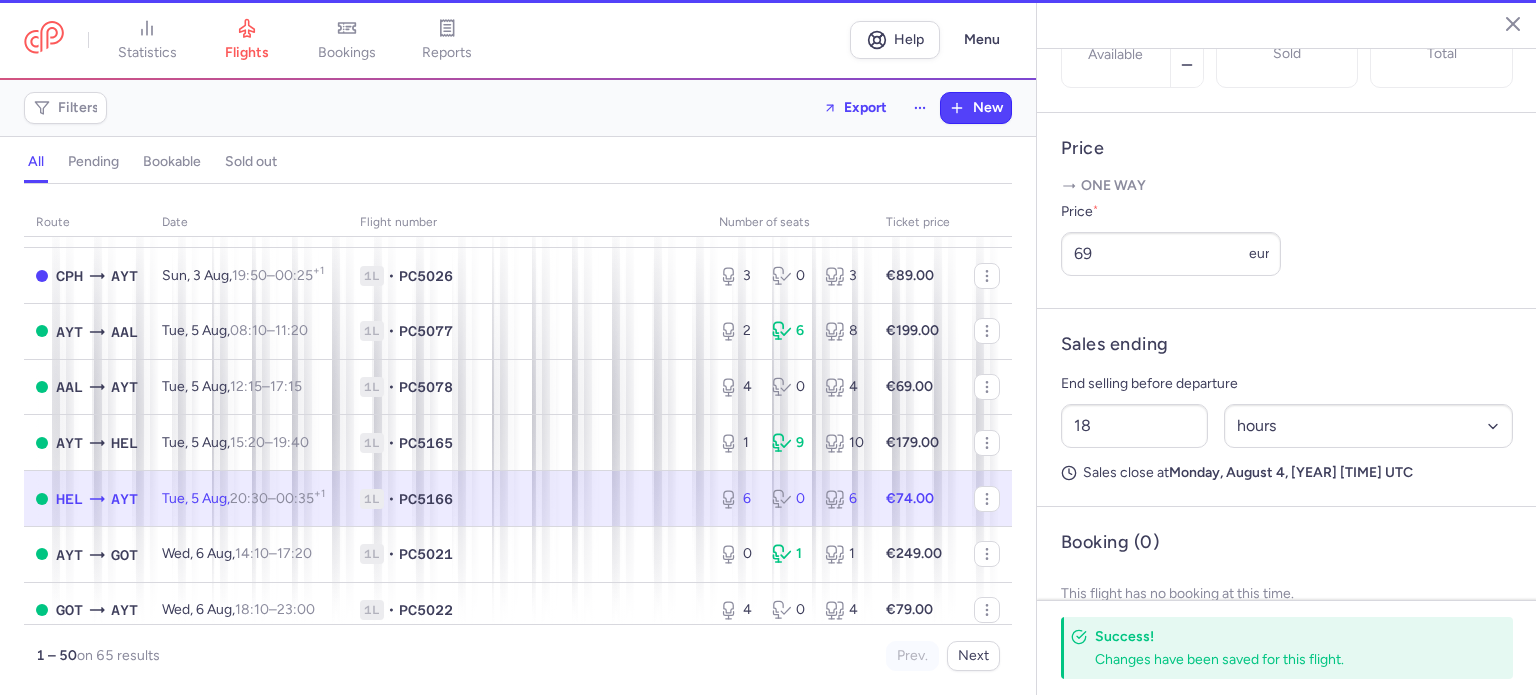 type on "6" 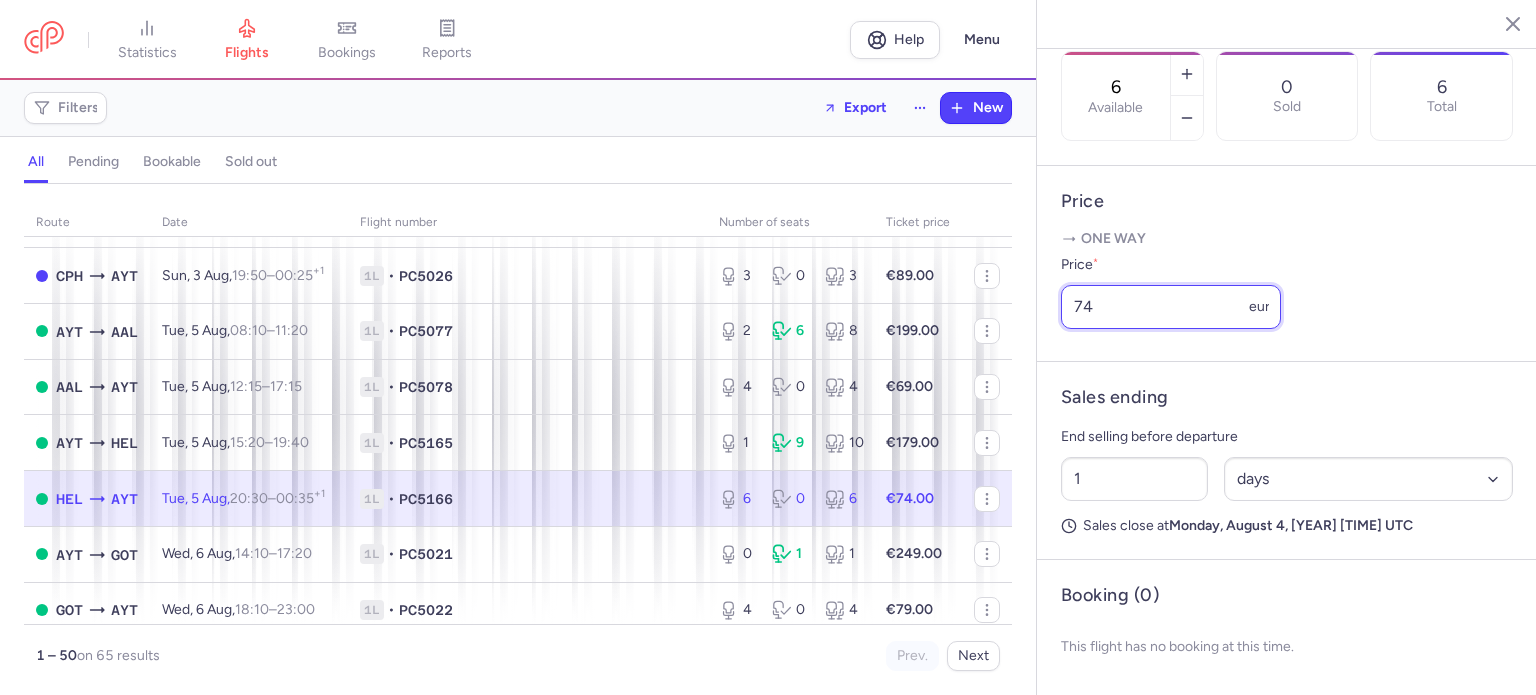 click on "74" at bounding box center [1171, 307] 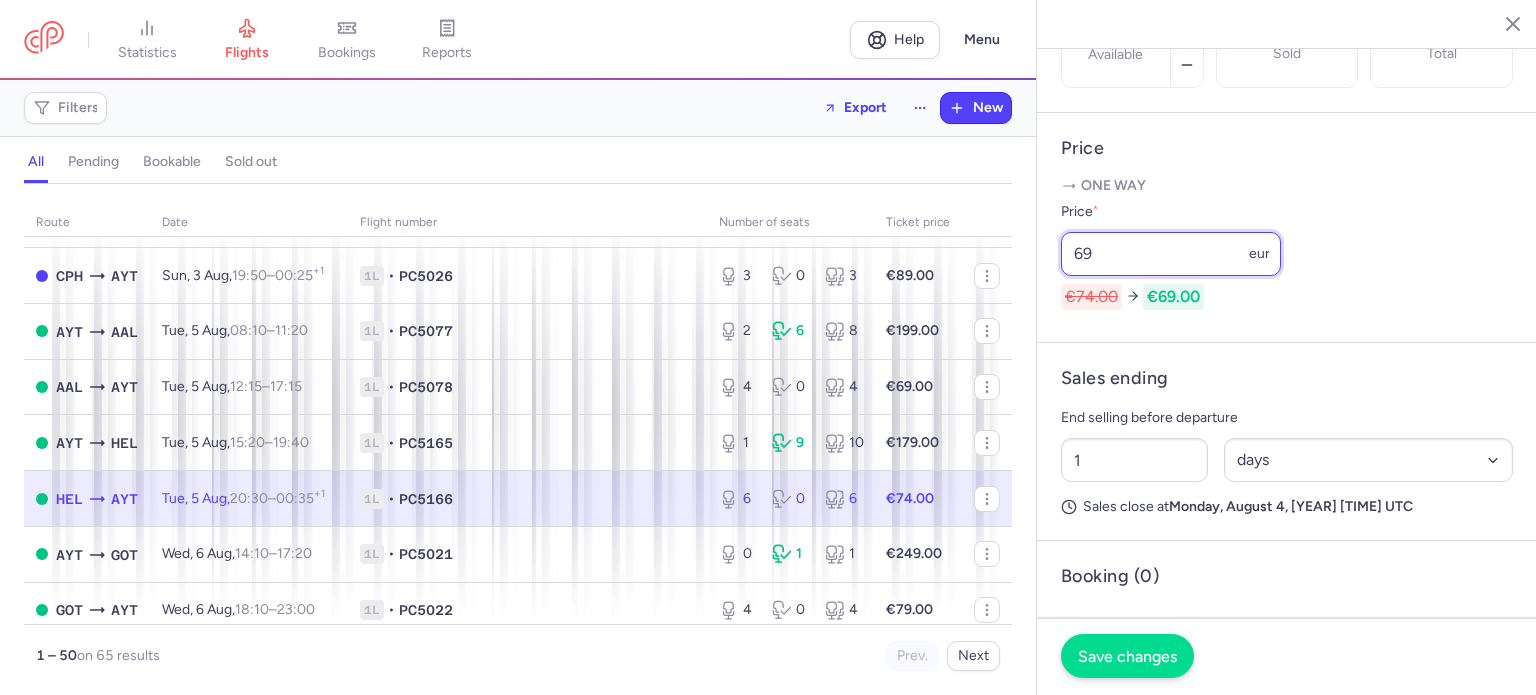 type on "69" 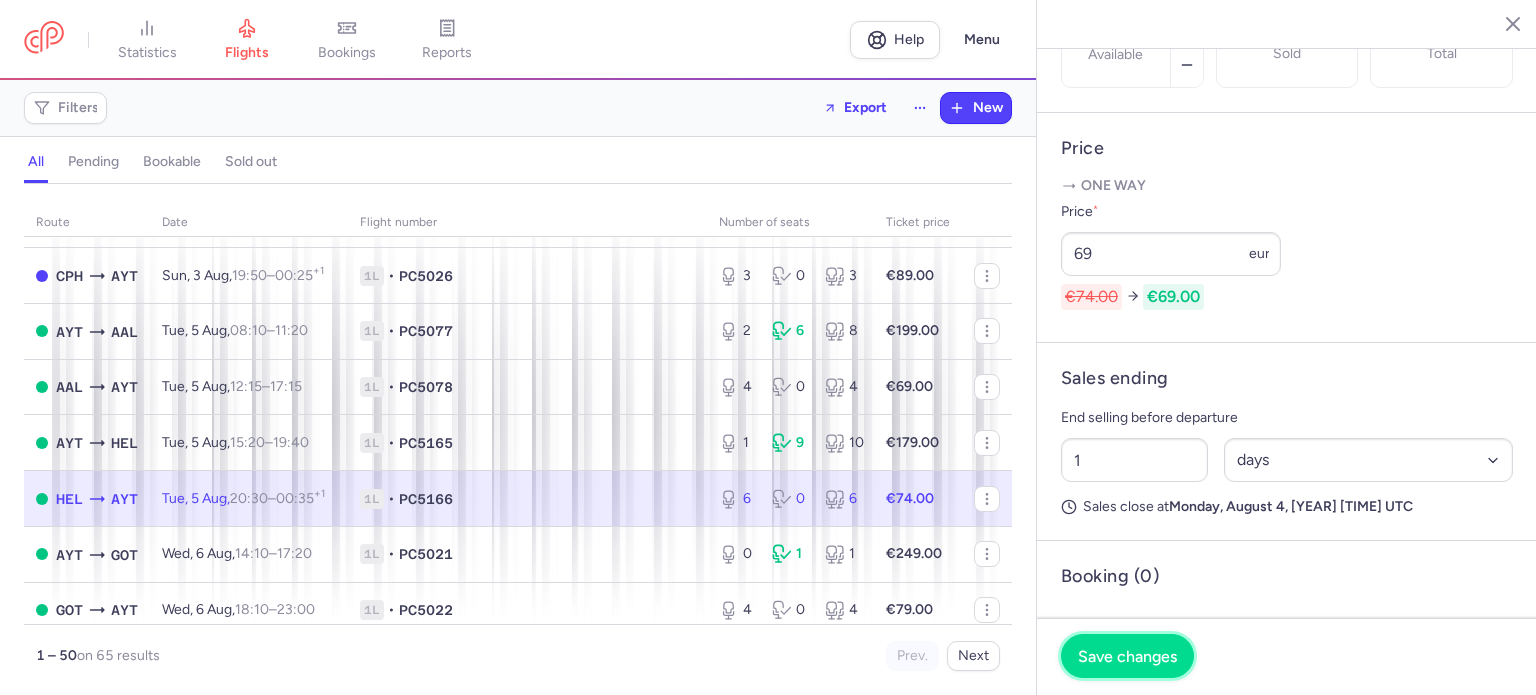 click on "Save changes" at bounding box center [1127, 656] 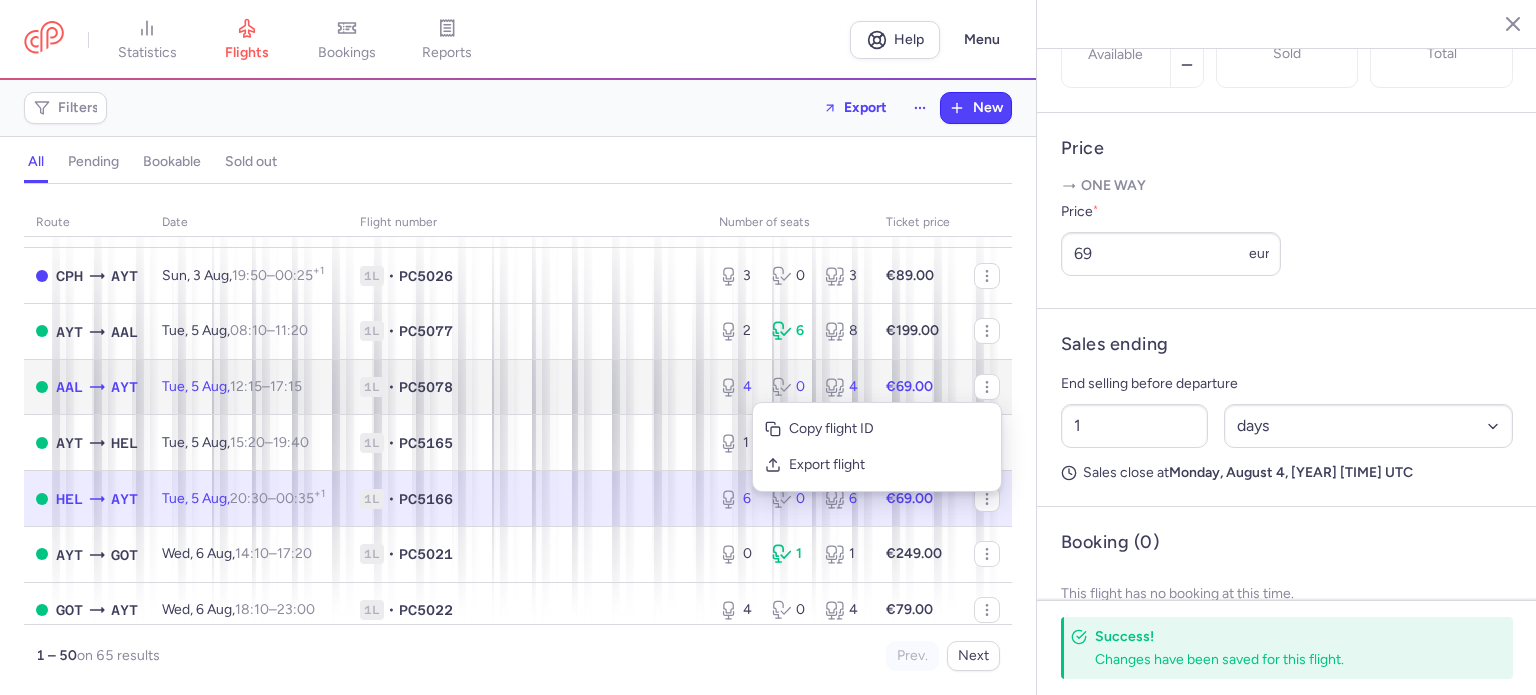 click on "1L • PC5078" at bounding box center [527, 387] 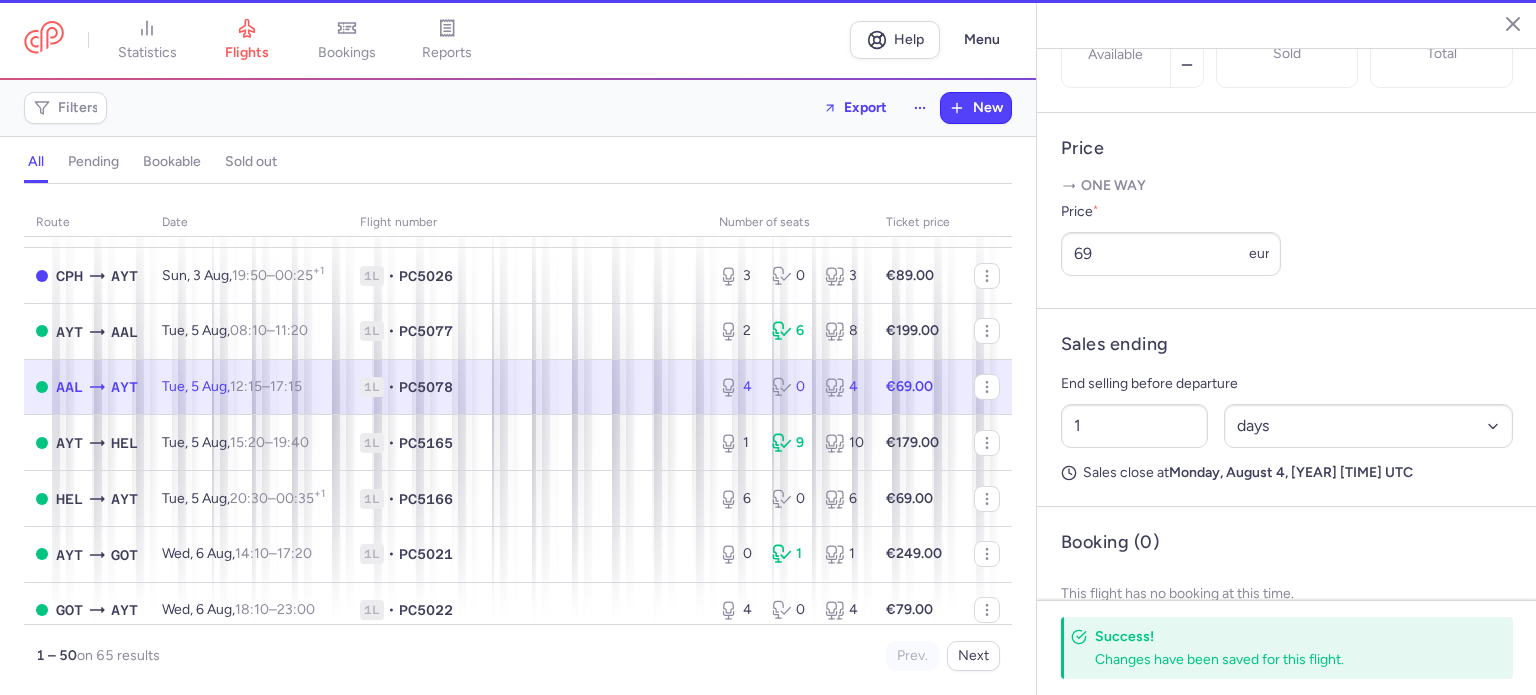 type on "4" 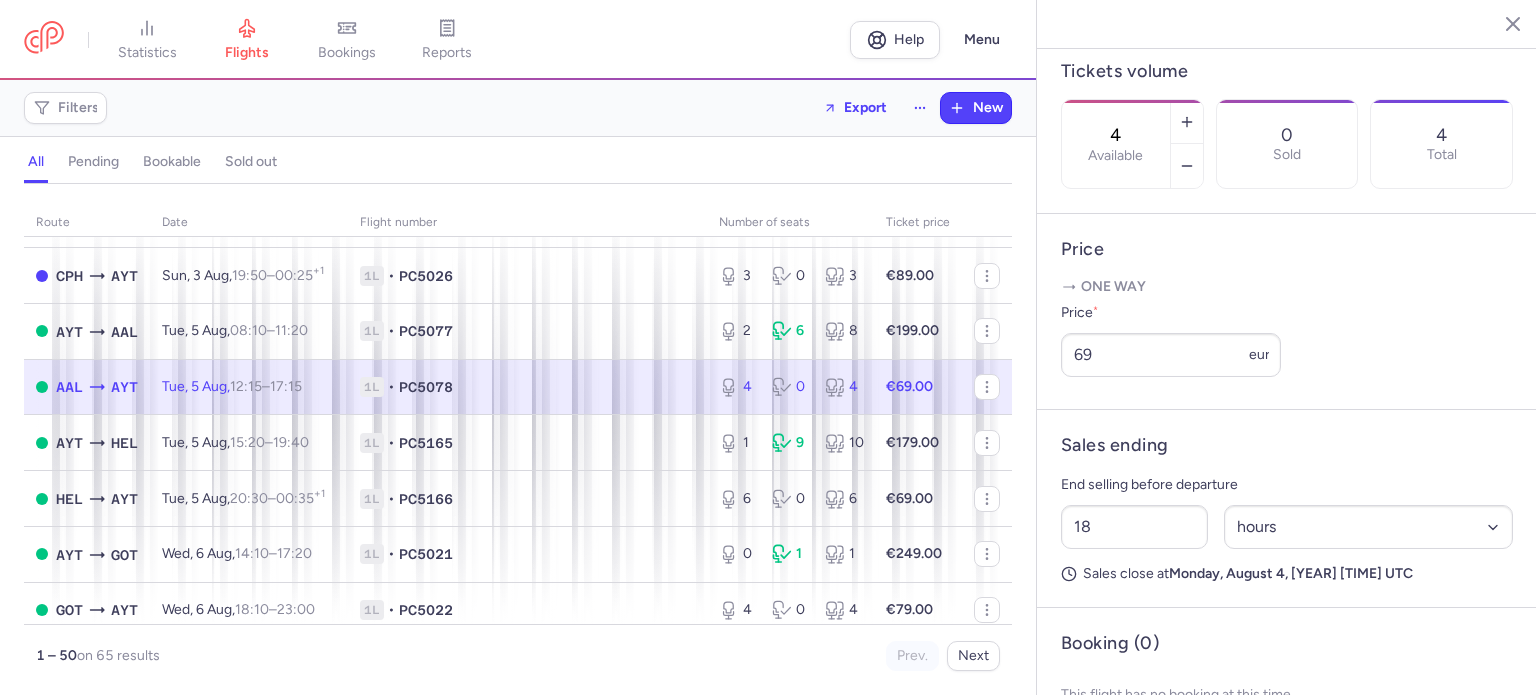 scroll, scrollTop: 563, scrollLeft: 0, axis: vertical 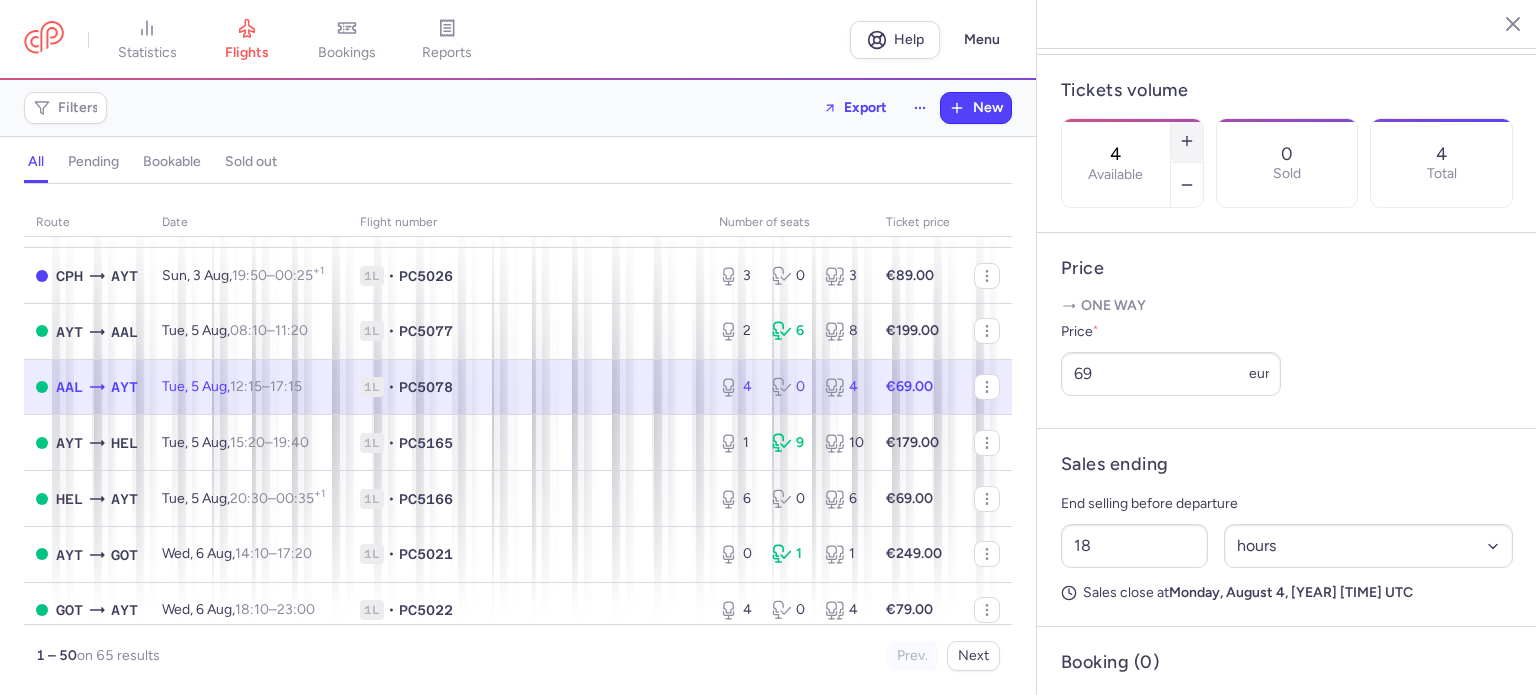 click at bounding box center (1187, 141) 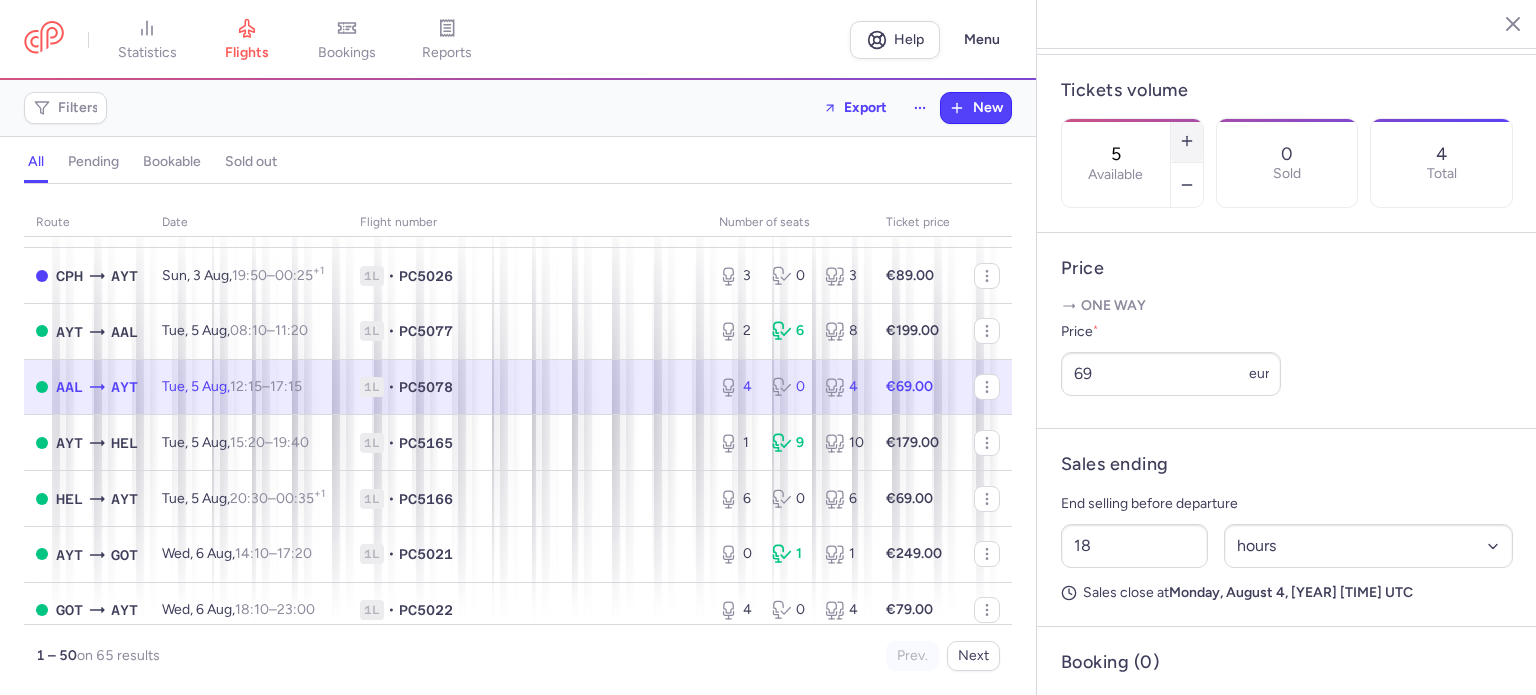 click at bounding box center [1187, 141] 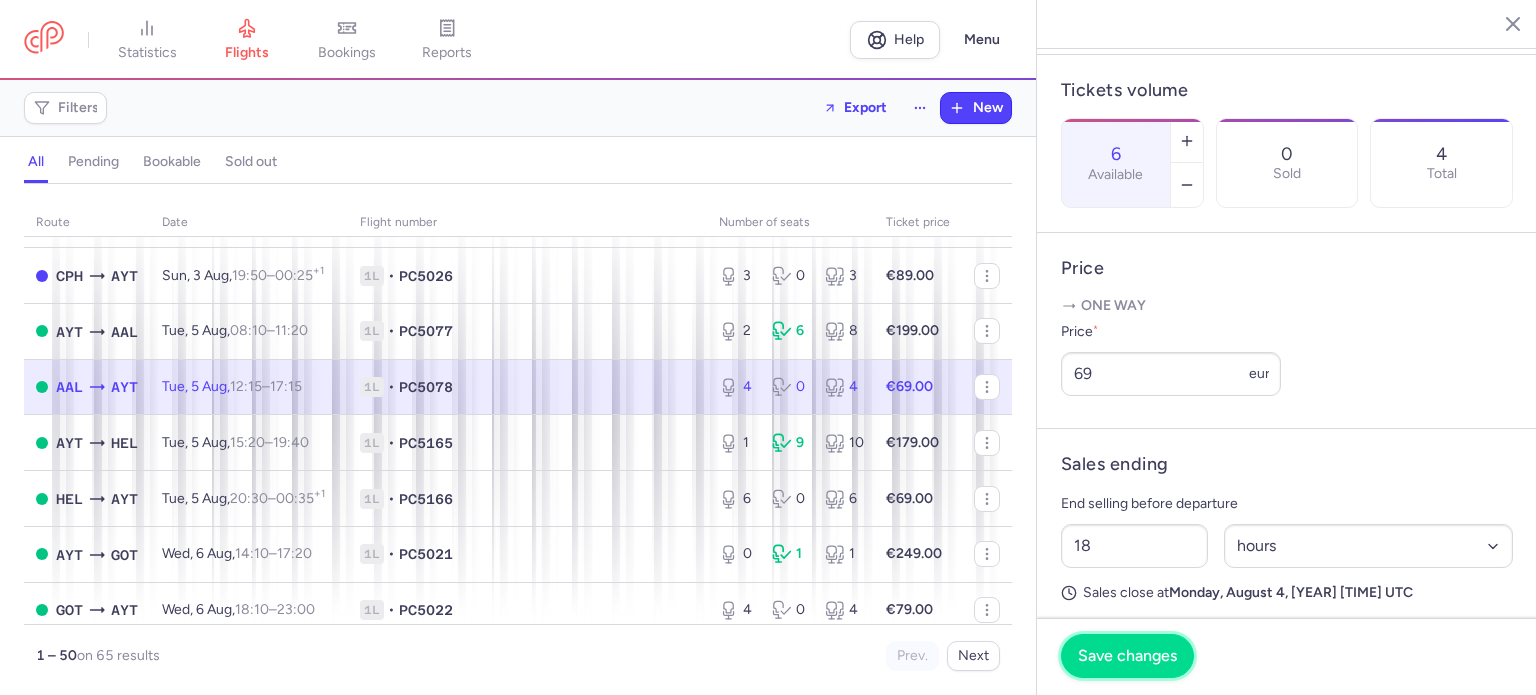 click on "Save changes" at bounding box center [1127, 656] 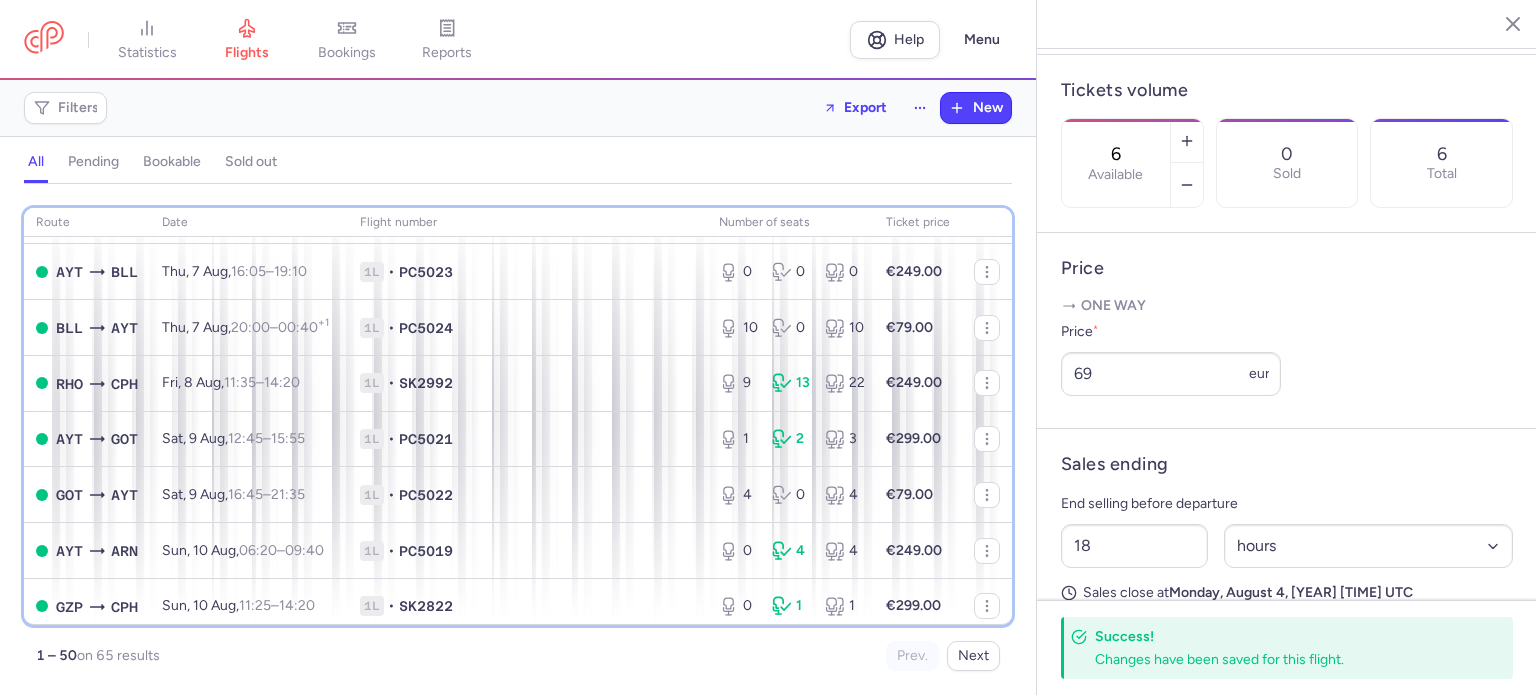 scroll, scrollTop: 700, scrollLeft: 0, axis: vertical 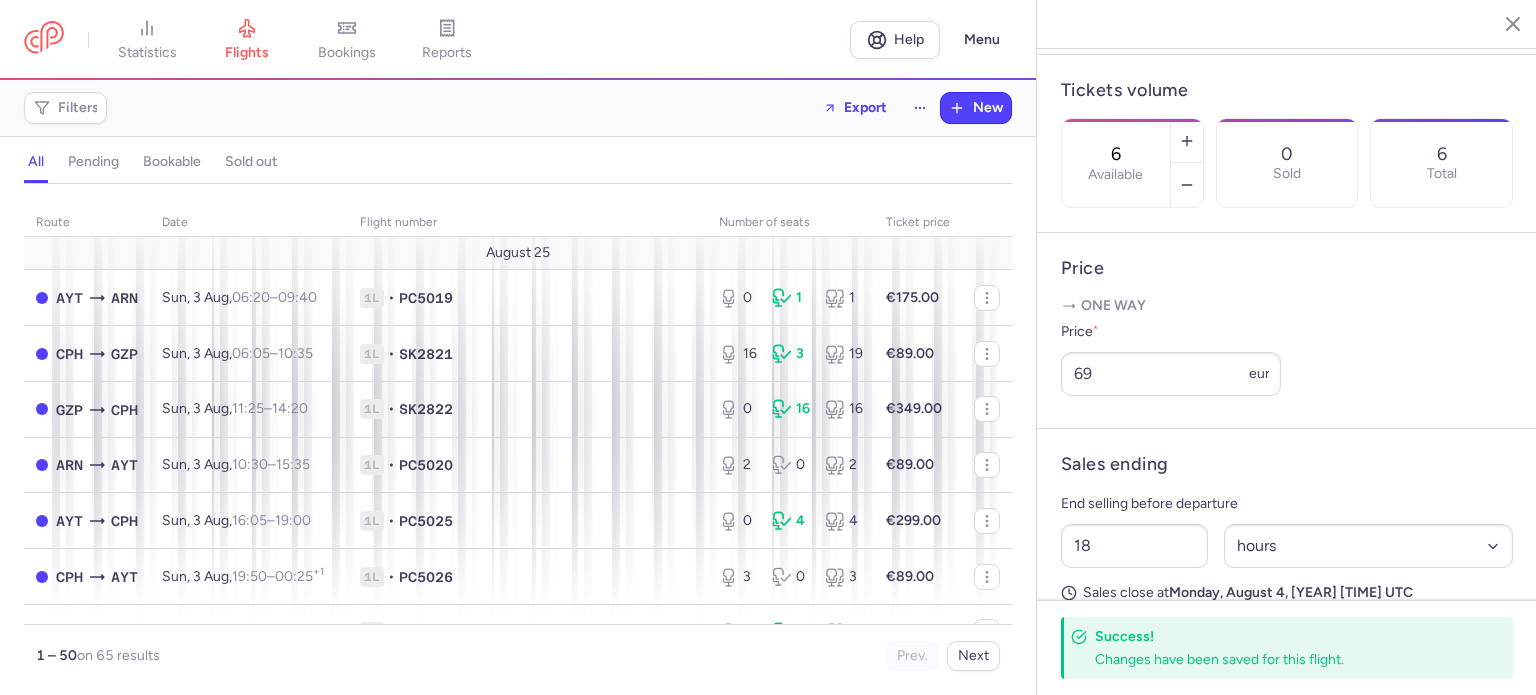 click on "route date Flight number number of seats Ticket price August 25  AYT  ARN Sun, 3 Aug,  06:20  –  09:40  +0 1L • PC5019 0 1 1 €175.00  CPH  GZP Sun, 3 Aug,  06:05  –  10:35  +0 1L • SK2821 16 3 19 €89.00  GZP  CPH Sun, 3 Aug,  11:25  –  14:20  +0 1L • SK2822 0 16 16 €349.00  ARN  AYT Sun, 3 Aug,  10:30  –  15:35  +0 1L • PC5020 2 0 2 €89.00  AYT  CPH Sun, 3 Aug,  16:05  –  19:00  +0 1L • PC5025 0 4 4 €299.00  CPH  AYT Sun, 3 Aug,  19:50  –  00:25  +1 1L • PC5026 3 0 3 €89.00  AYT  AAL Tue, 5 Aug,  08:10  –  11:20  +0 1L • PC5077 2 6 8 €199.00  AAL  AYT Tue, 5 Aug,  12:15  –  17:15  +0 1L • PC5078 4 0 4 €79.00  AYT  HEL Tue, 5 Aug,  15:20  –  19:40  +0 1L • PC5165 1 9 10 €179.00  HEL  AYT Tue, 5 Aug,  20:30  –  00:35  +1 1L • PC5166 6 0 6 €74.00  AYT  GOT Wed, 6 Aug,  14:10  –  17:20  +0 1L • PC5021 0 1 1 €249.00  GOT  AYT Wed, 6 Aug,  18:10  –  23:00  +0 1L • PC5022 4 0 4 €79.00  AYT  BLL Thu, 7 Aug,  16:05  –  19:10  +0 1L • PC5023 0" at bounding box center (518, 445) 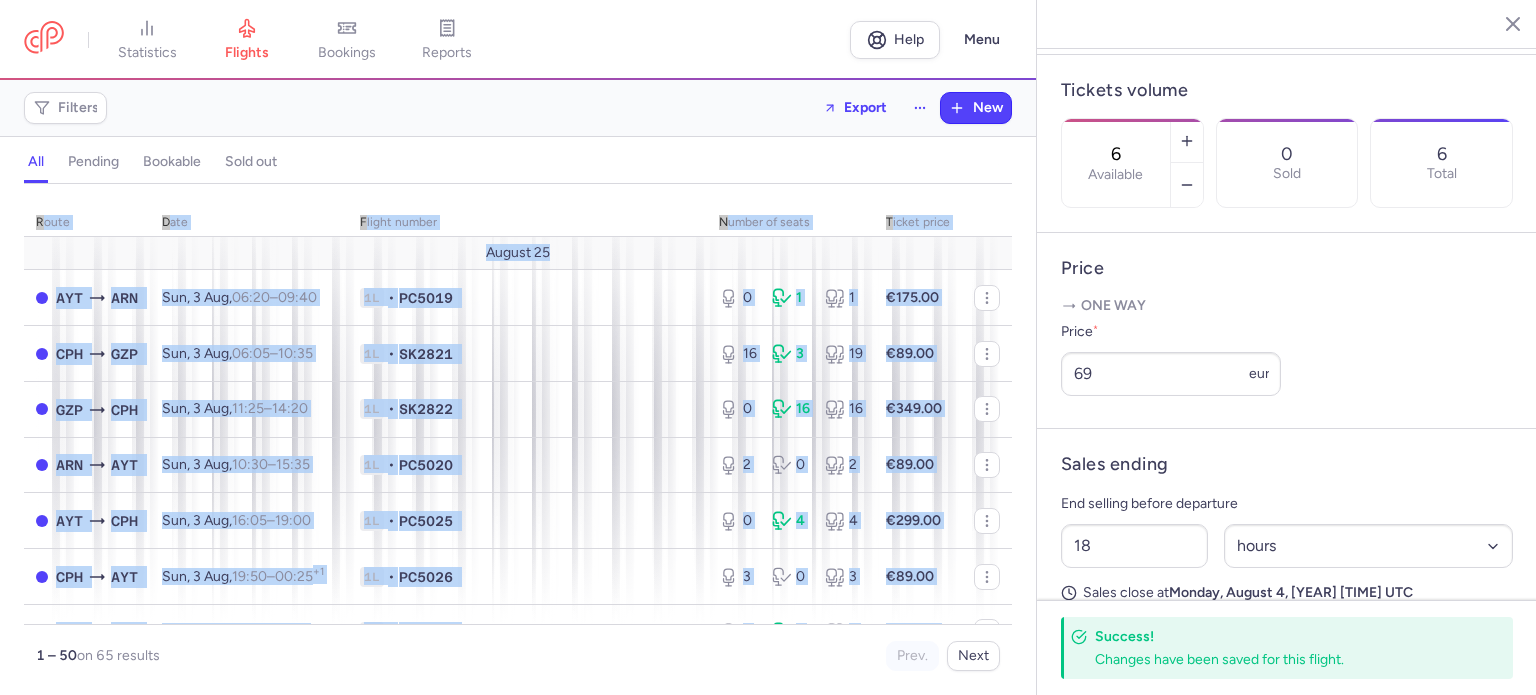 drag, startPoint x: 1017, startPoint y: 239, endPoint x: 1018, endPoint y: 287, distance: 48.010414 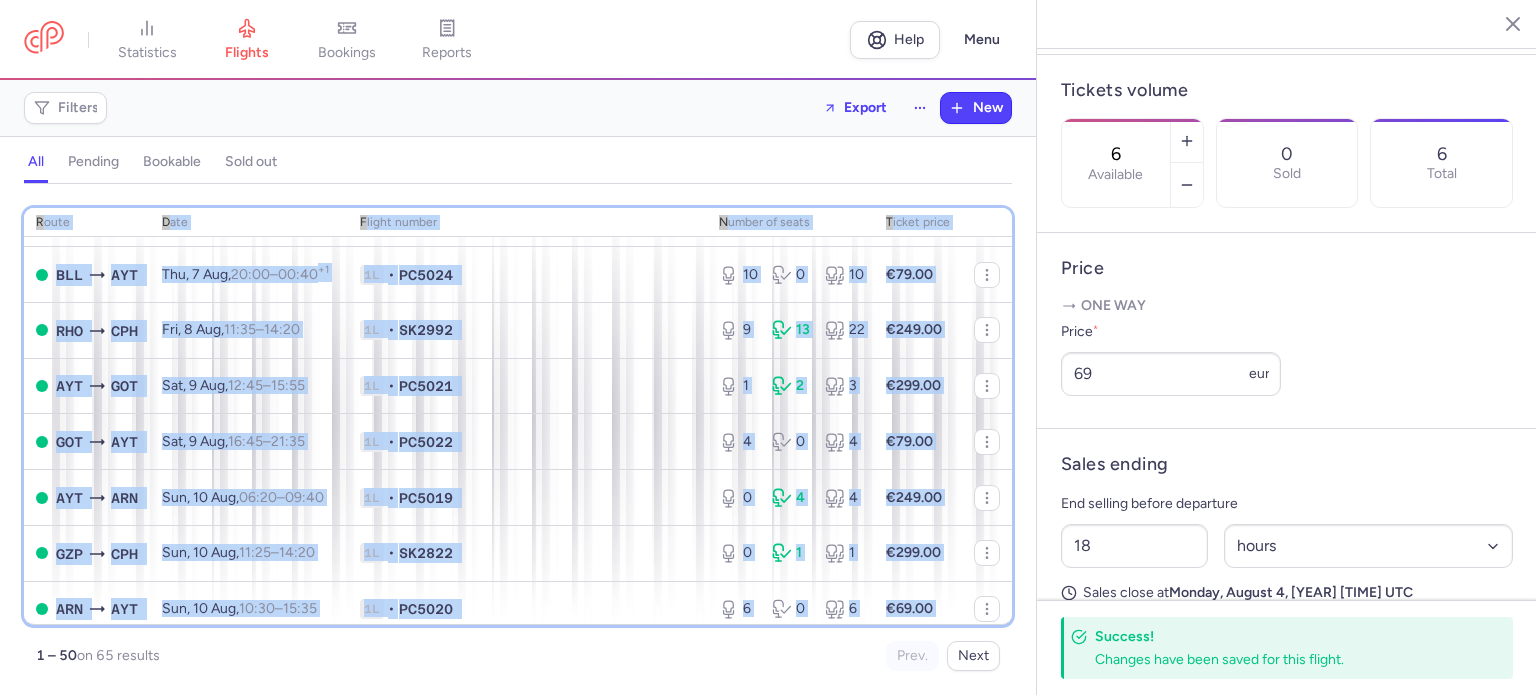 scroll, scrollTop: 760, scrollLeft: 0, axis: vertical 